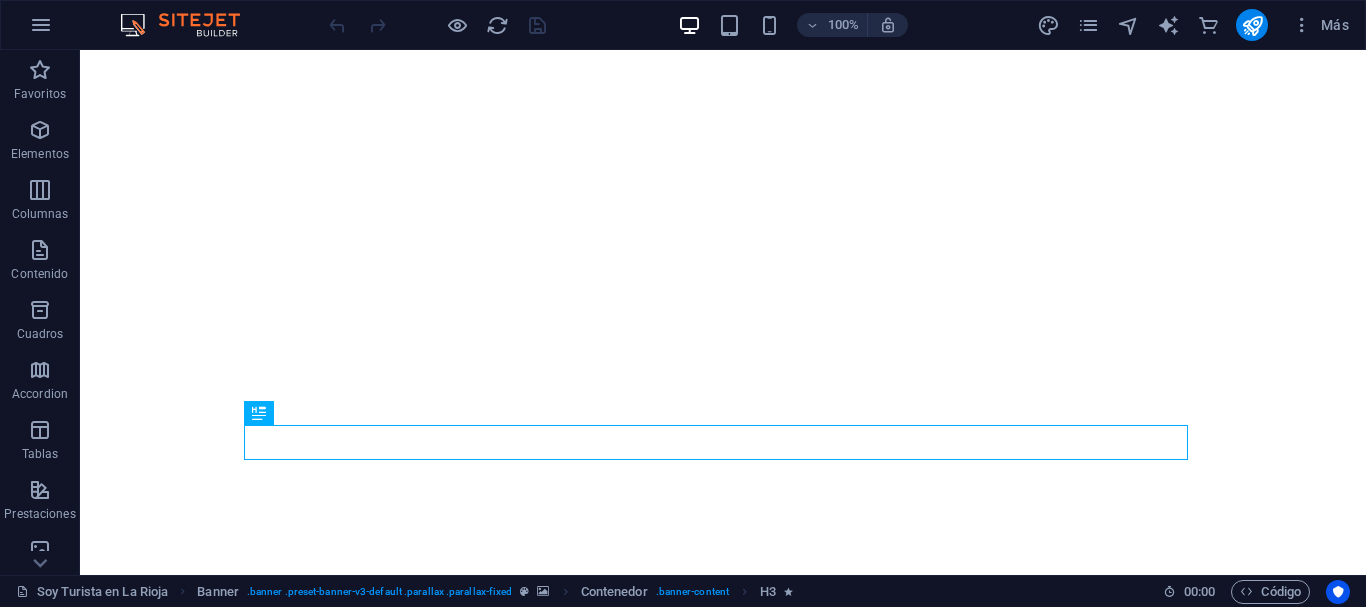 scroll, scrollTop: 0, scrollLeft: 0, axis: both 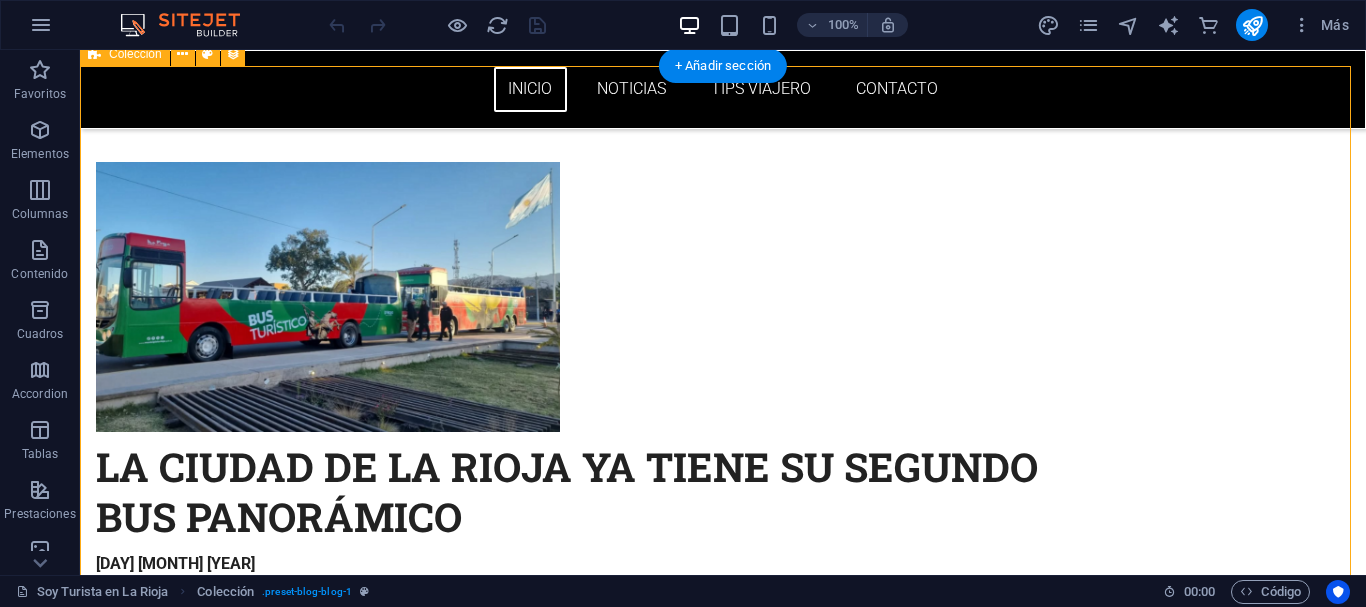 click on "01 de [MONTH] [YEAR] Una fuerte apuesta familiar y colectiva por el turismo local Una propuesta disruptiva en turismo en La Rioja Capital [DAY] [MONTH] [YEAR] El huésped elige cuánto pagar por su estadía. Se anunció la construcción de un hotel [DAY] [MONTH] [YEAR] Avanza el desarrollo turístico en El Chiflón El gobernador Quintela acompaña al secretario de Turismo [DATE] El respaldo del gobernador a la gestión del secretario de Turismo pone de manifiesto una visión compartida Anterior Siguiente" at bounding box center [723, 1127] 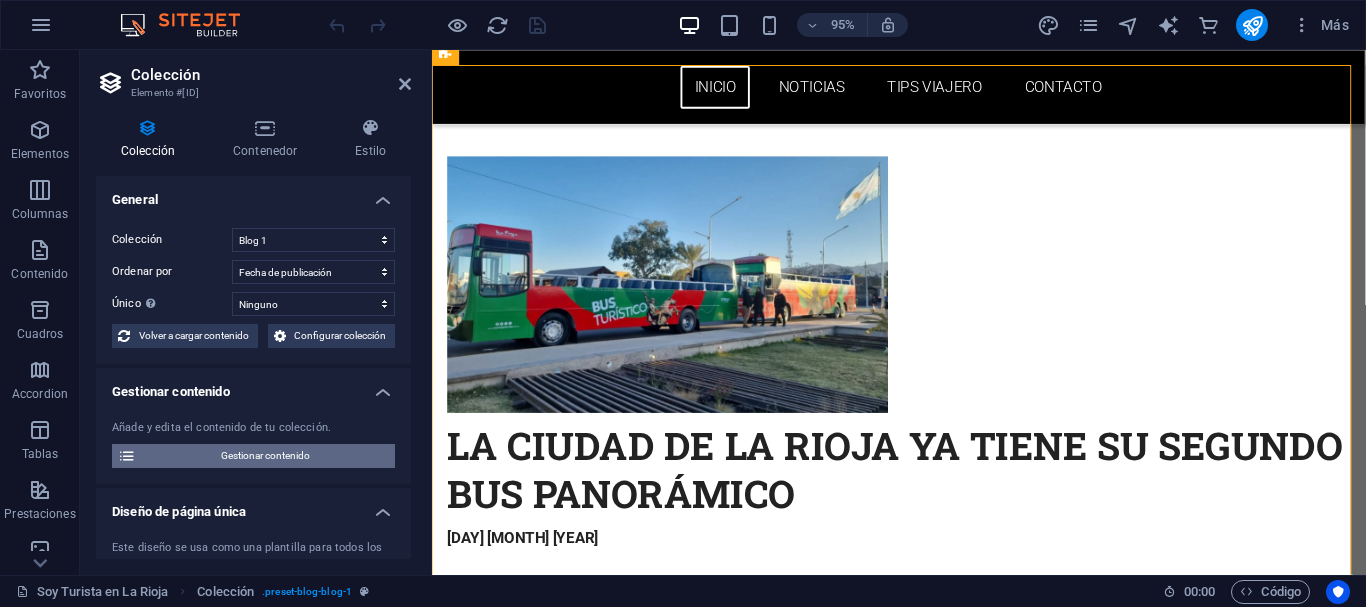 click on "Gestionar contenido" at bounding box center (265, 456) 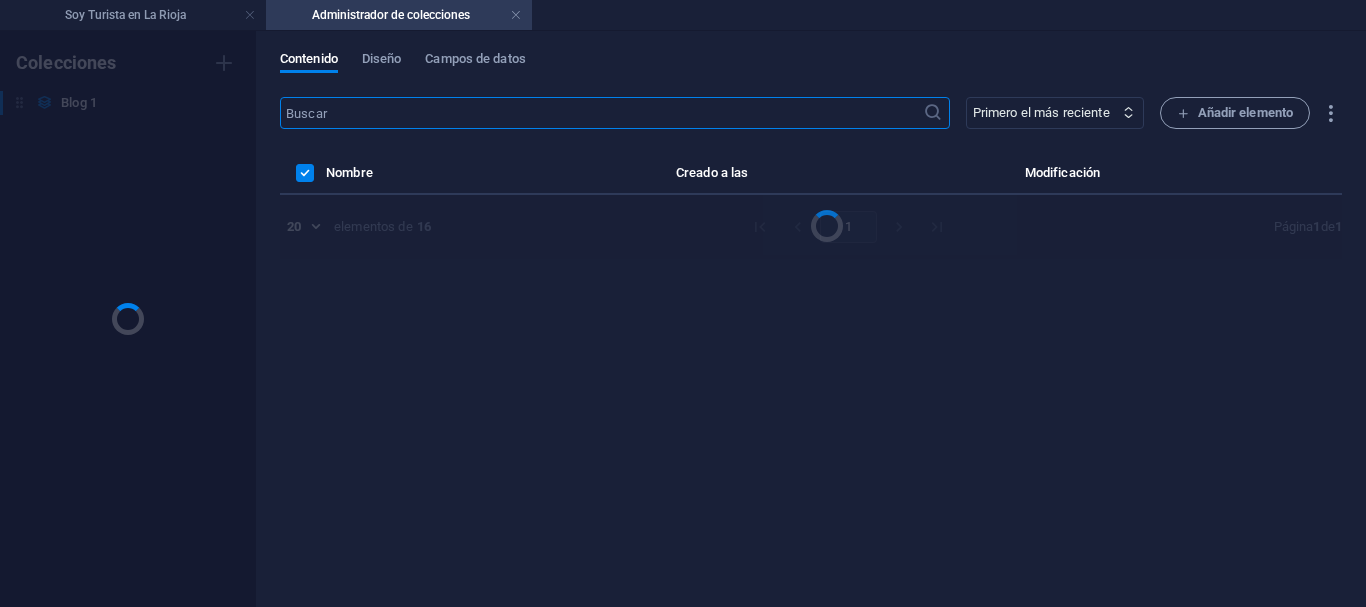 scroll, scrollTop: 0, scrollLeft: 0, axis: both 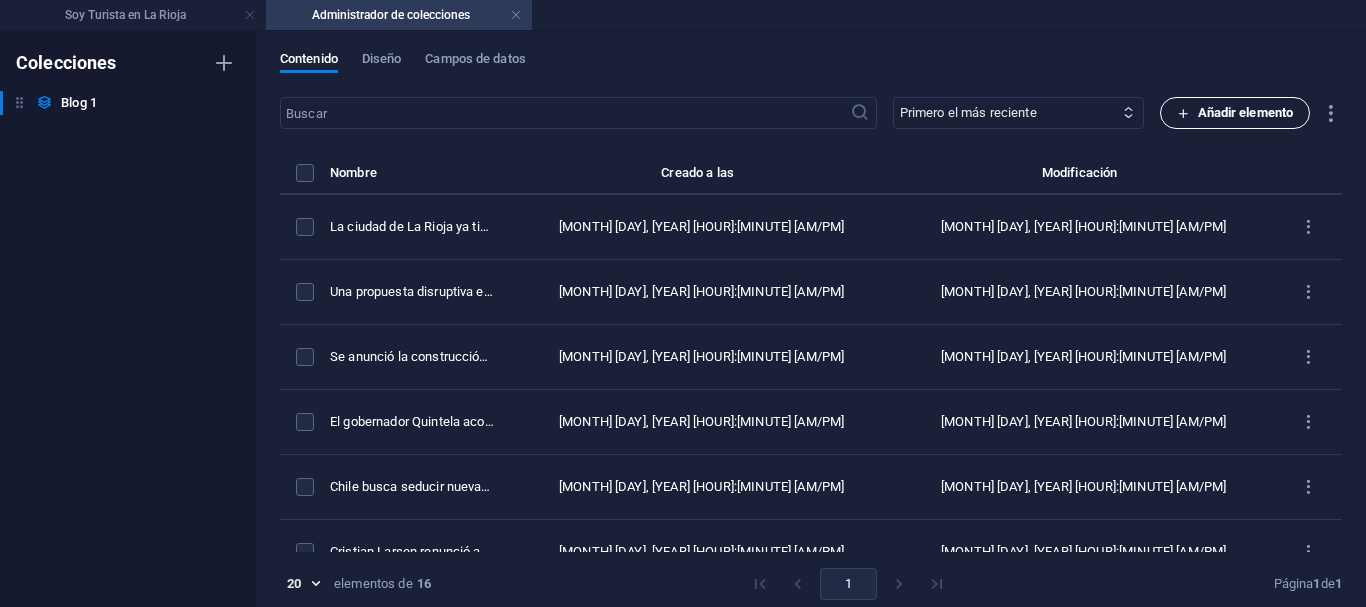 click on "Añadir elemento" at bounding box center (1235, 113) 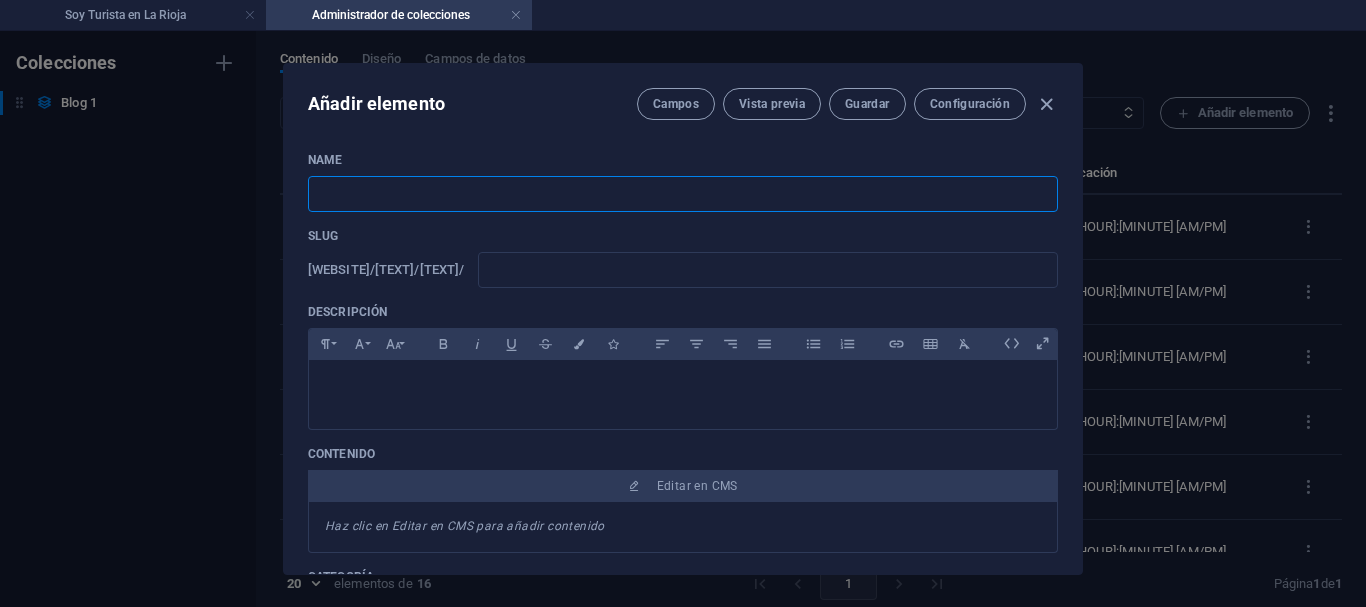 click at bounding box center (683, 194) 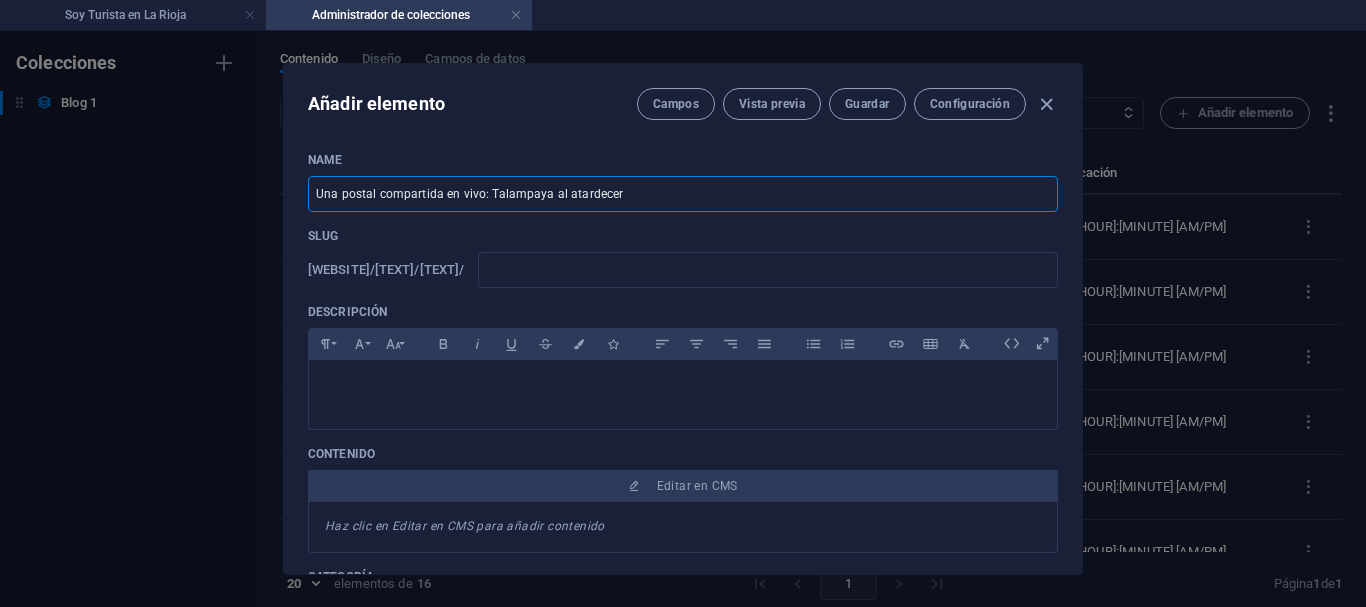 type on "una-postal-compartida-en-vivo-talampaya-al-atardecer" 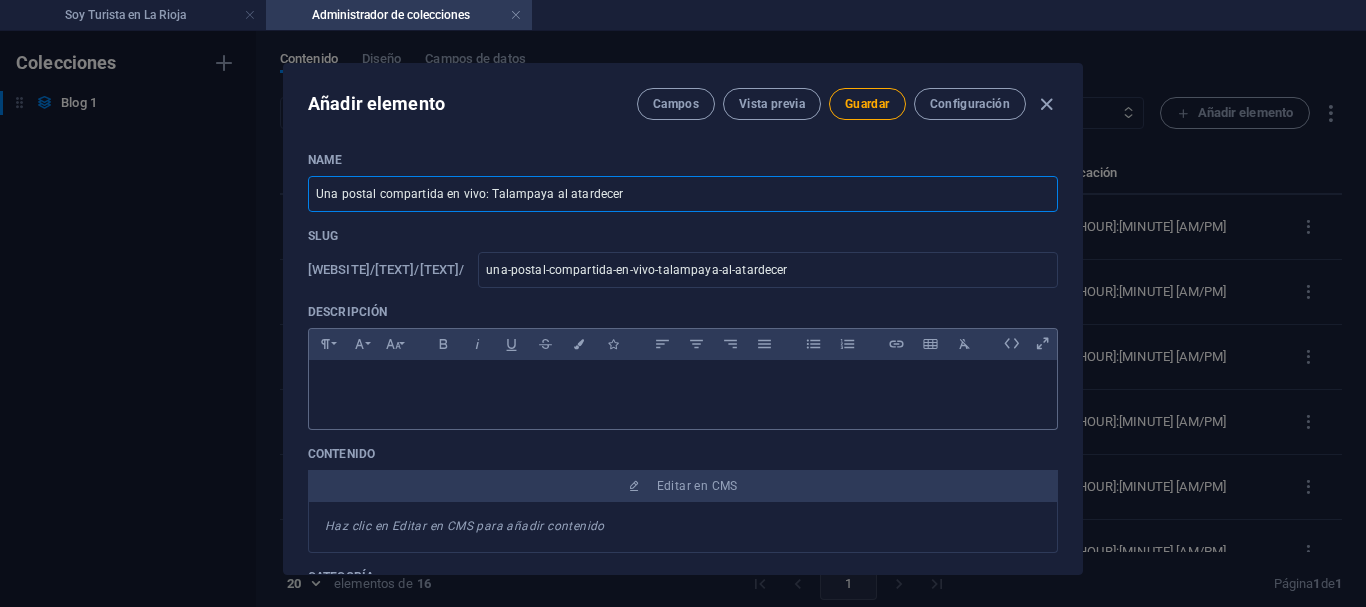 type on "Una postal compartida en vivo: Talampaya al atardecer" 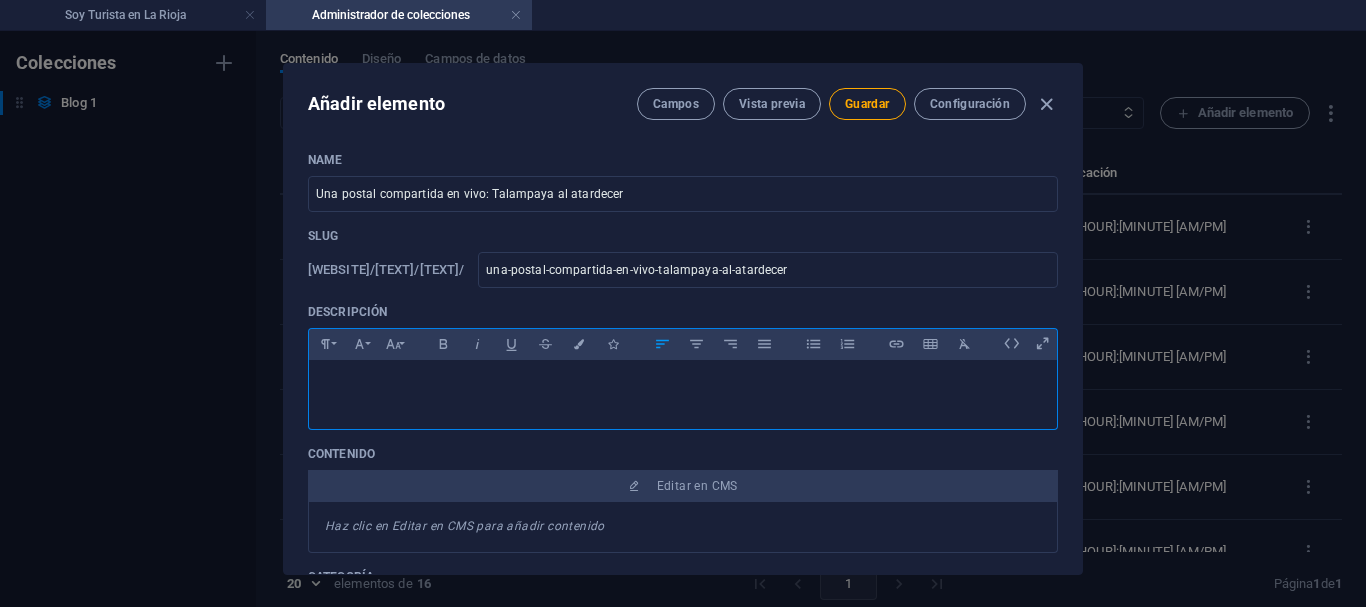 type 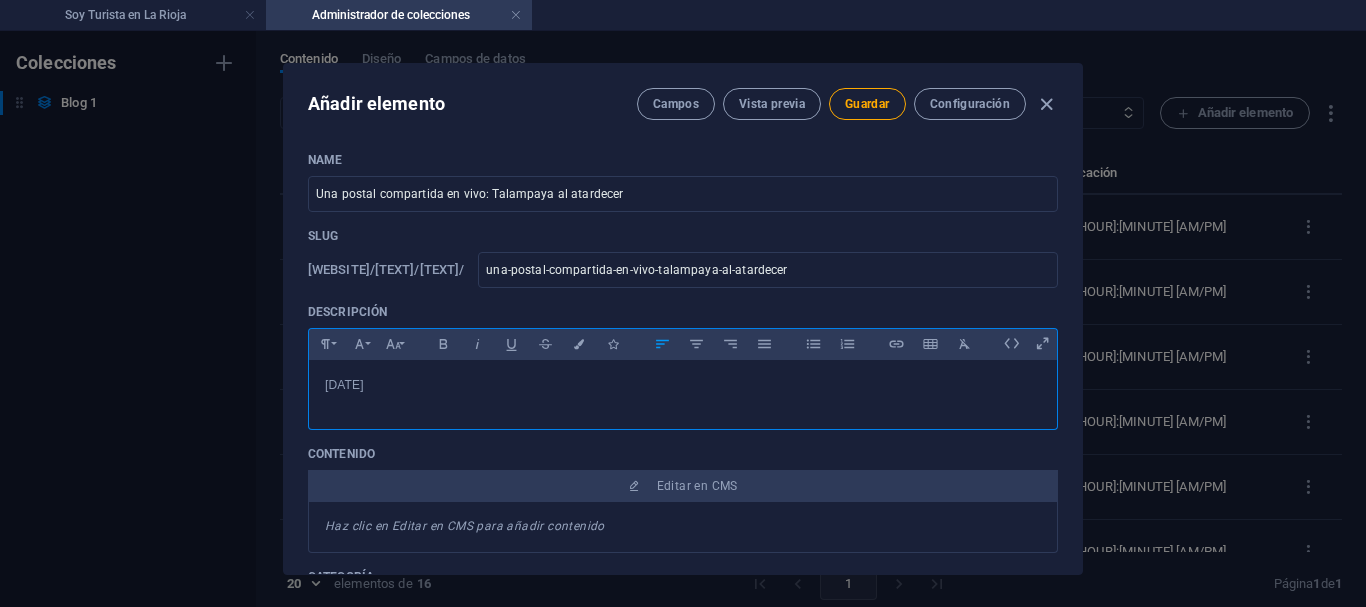 drag, startPoint x: 466, startPoint y: 383, endPoint x: 322, endPoint y: 381, distance: 144.01389 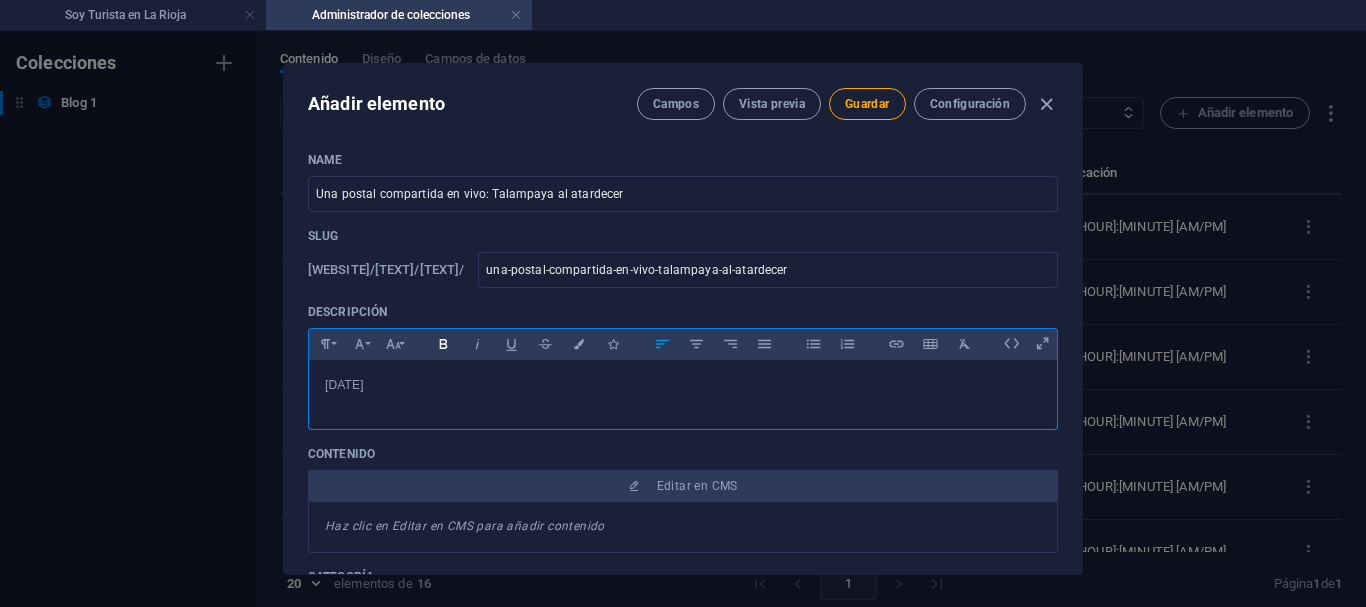 click 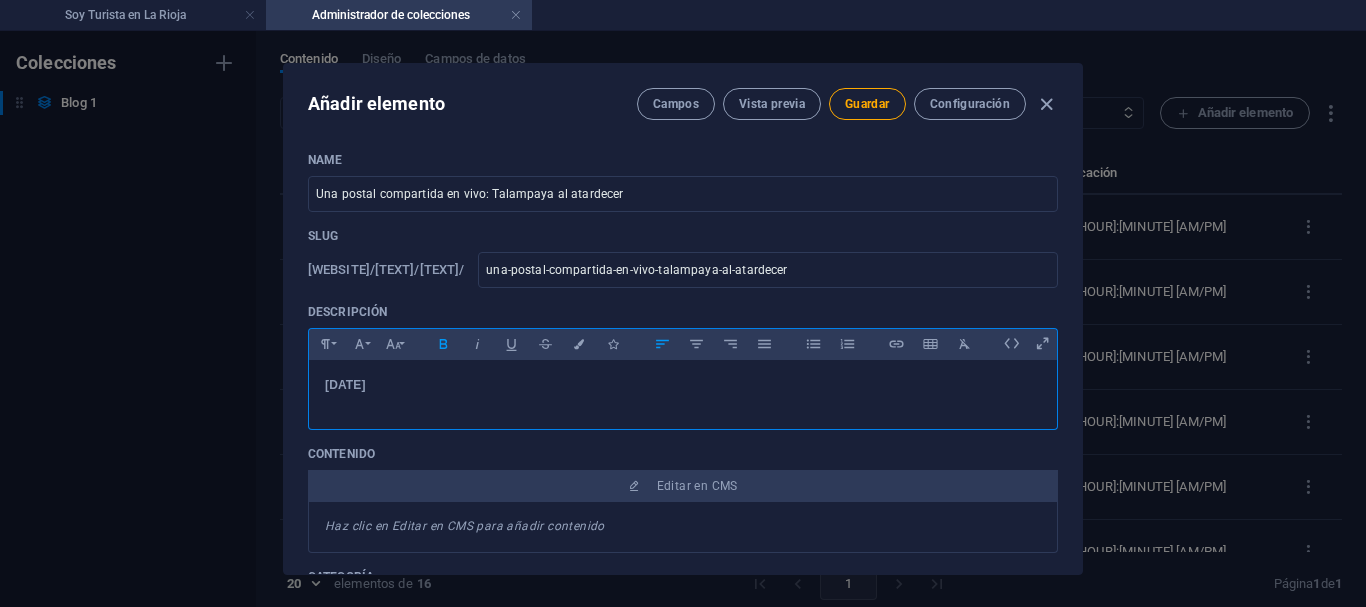 click on "[DATE]" at bounding box center [683, 390] 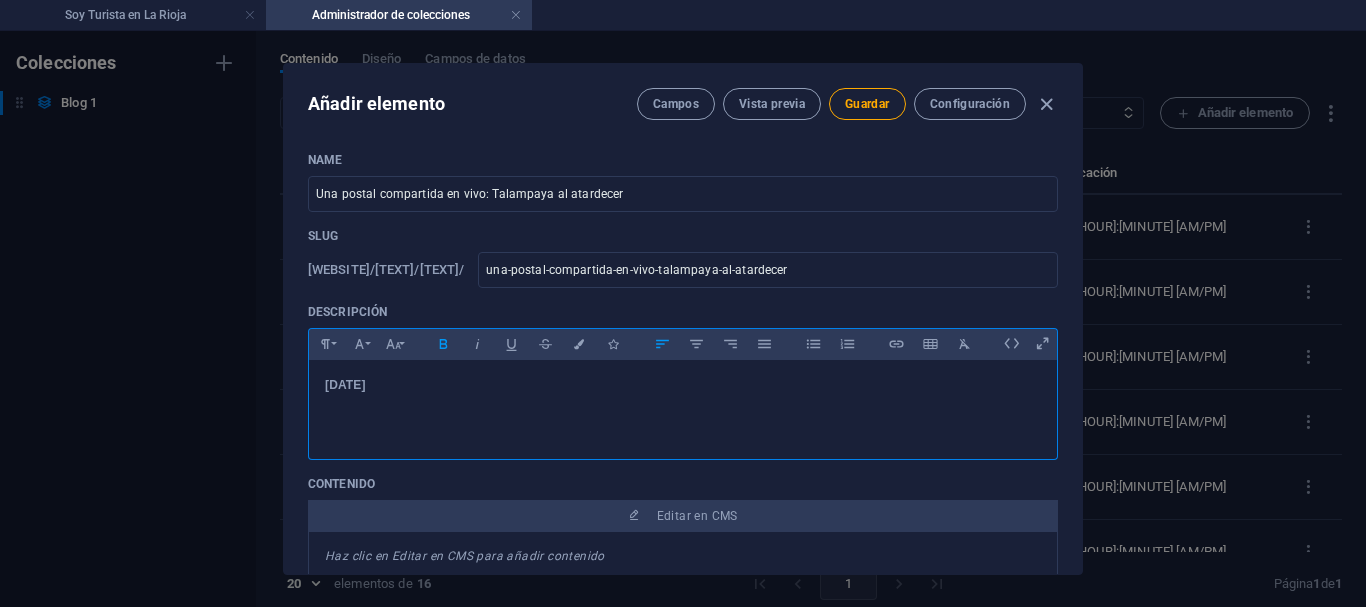 click 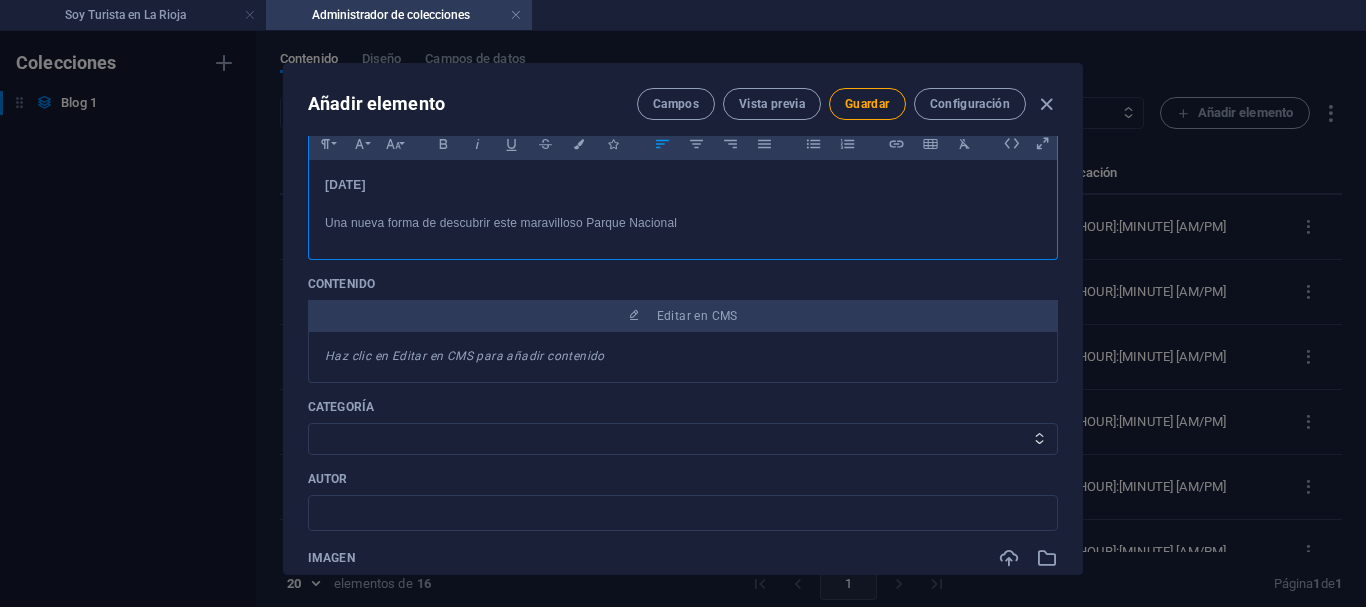 scroll, scrollTop: 400, scrollLeft: 0, axis: vertical 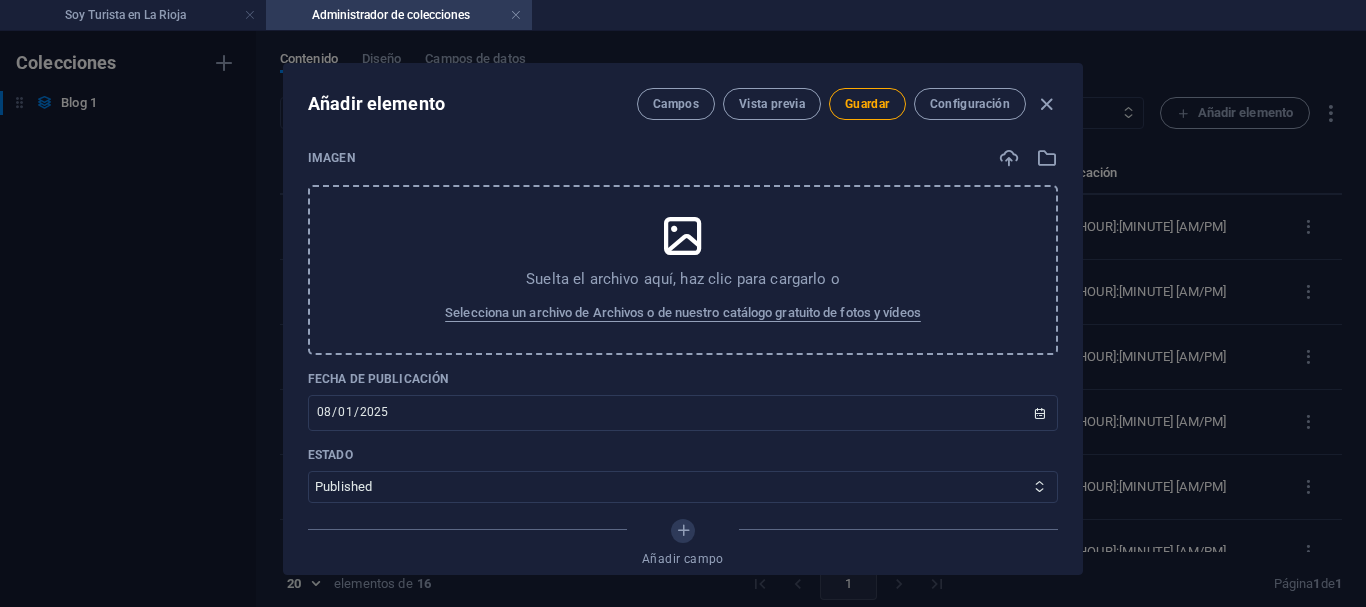 click on "Suelta el archivo aquí, haz clic para cargarlo o Selecciona un archivo de Archivos o de nuestro catálogo gratuito de fotos y vídeos" at bounding box center [683, 270] 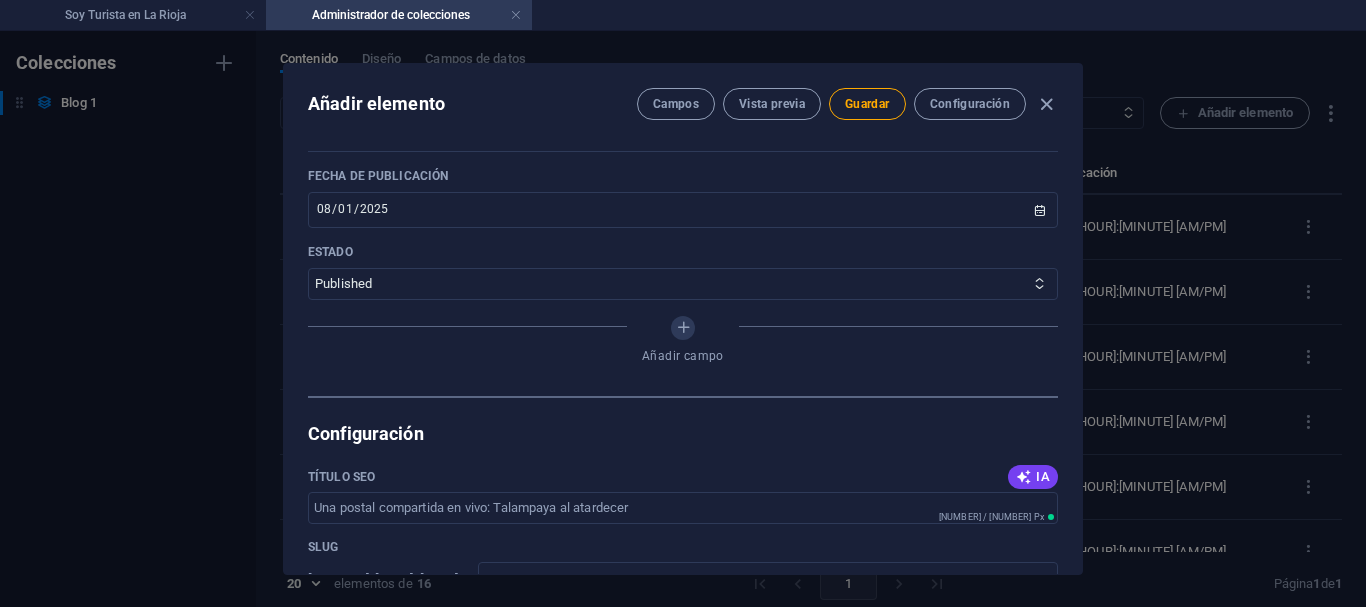 scroll, scrollTop: 514, scrollLeft: 0, axis: vertical 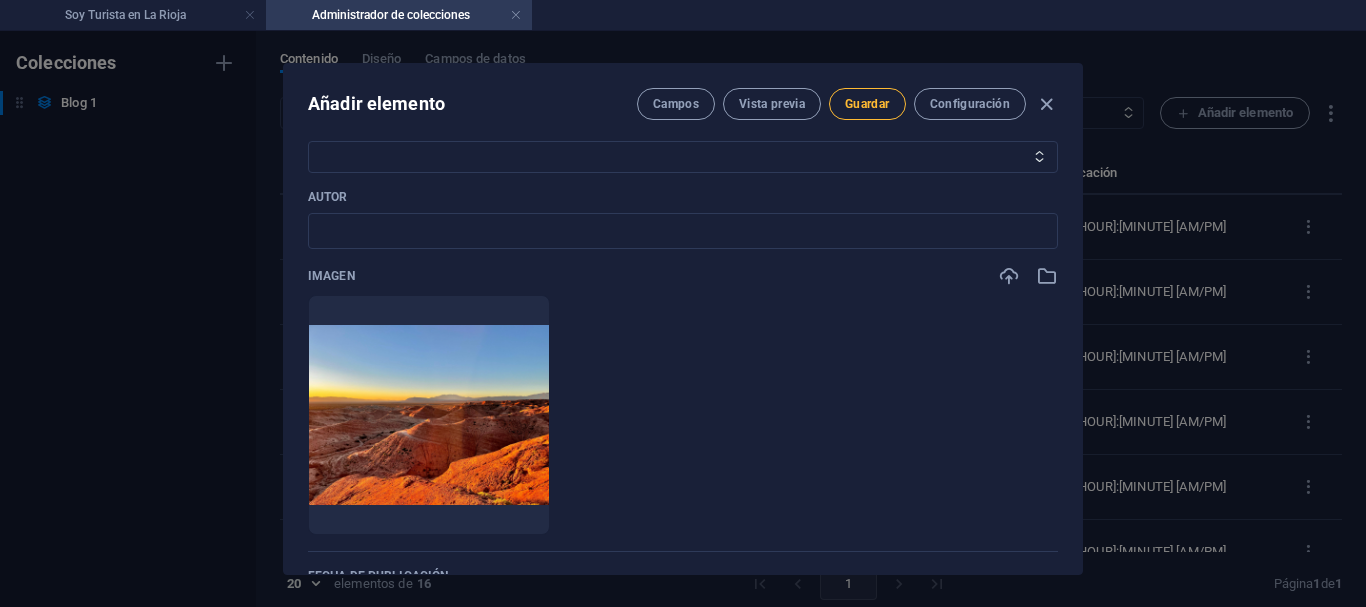 click on "Guardar" at bounding box center (867, 104) 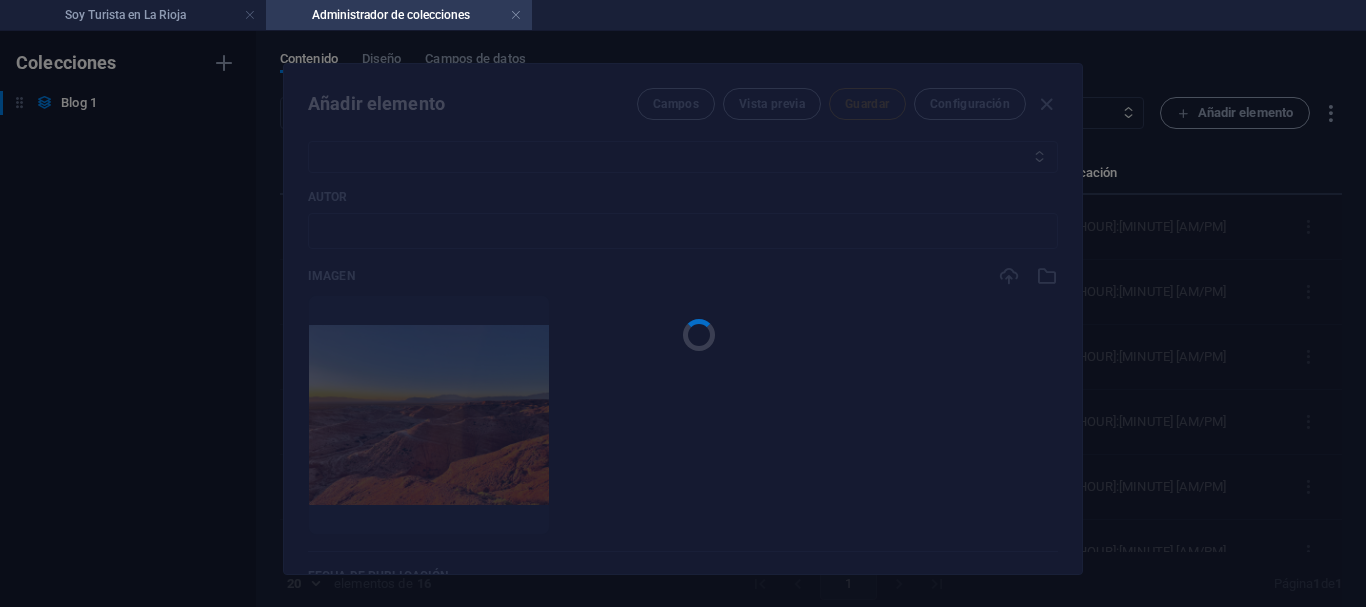 type on "una-postal-compartida-en-vivo-talampaya-al-atardecer" 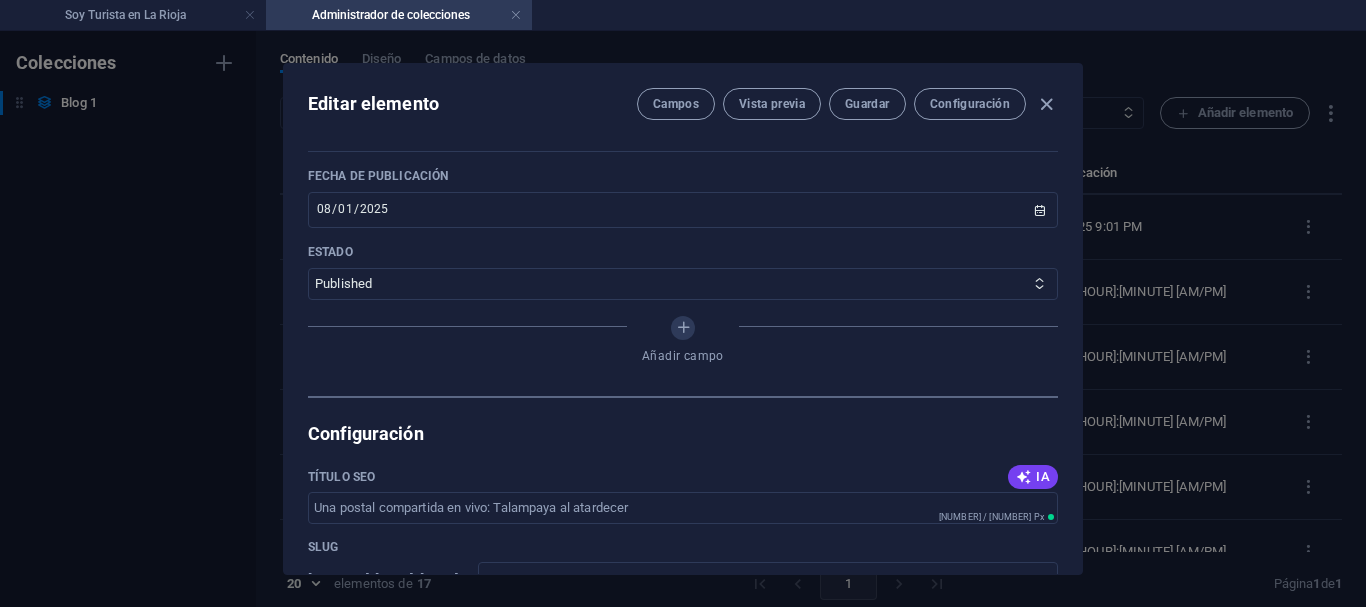 scroll, scrollTop: 514, scrollLeft: 0, axis: vertical 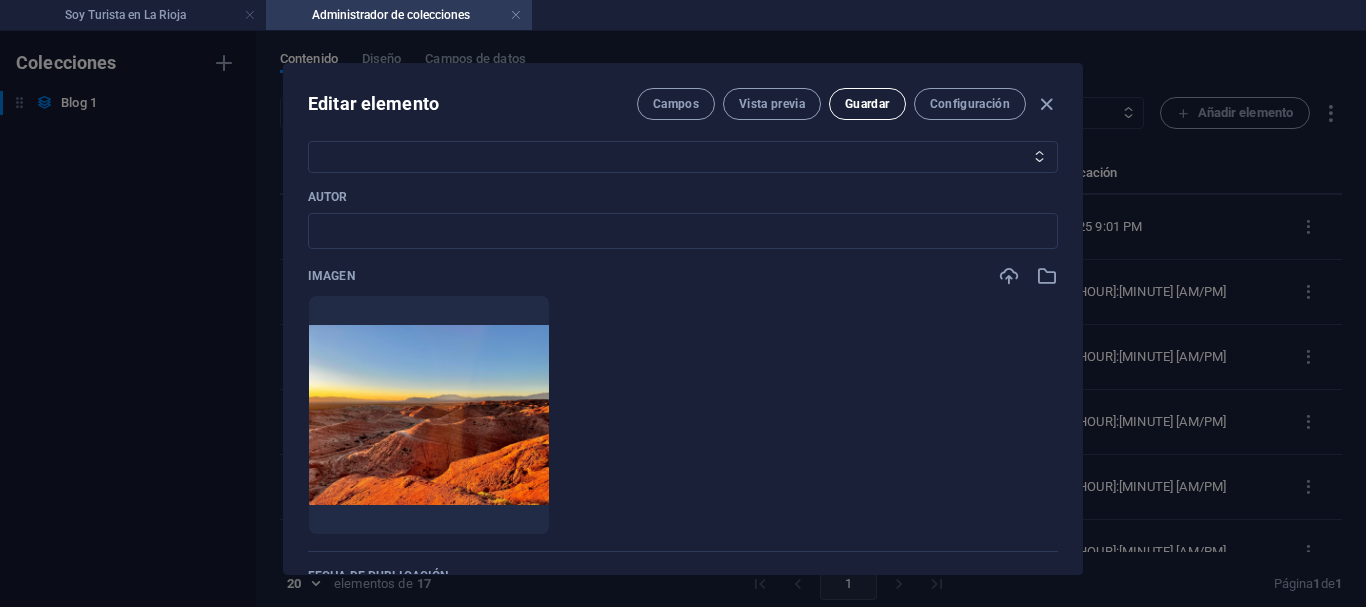 click on "Guardar" at bounding box center [867, 104] 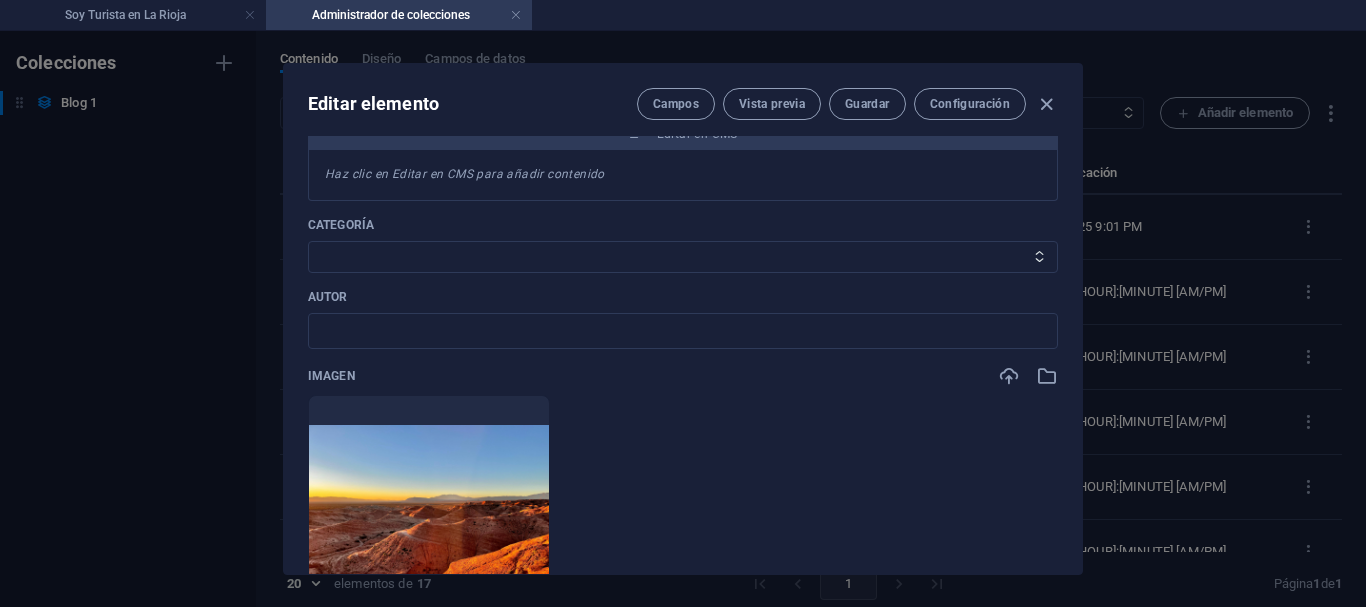 scroll, scrollTop: 214, scrollLeft: 0, axis: vertical 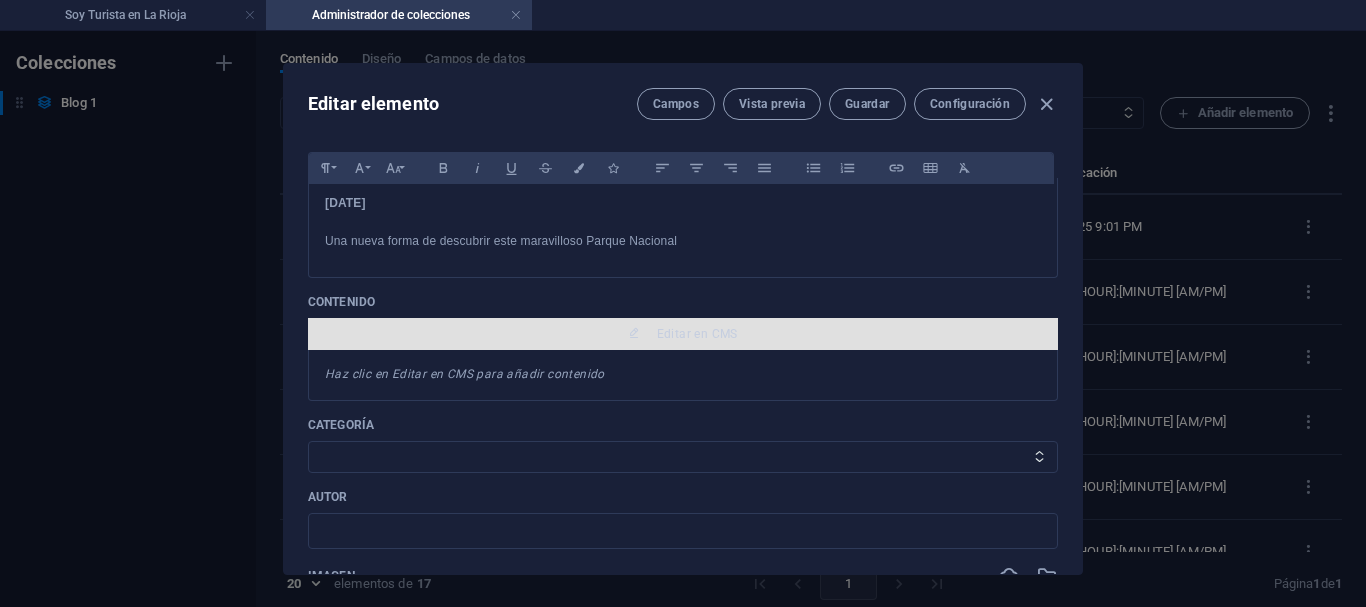click on "Editar en CMS" at bounding box center [697, 334] 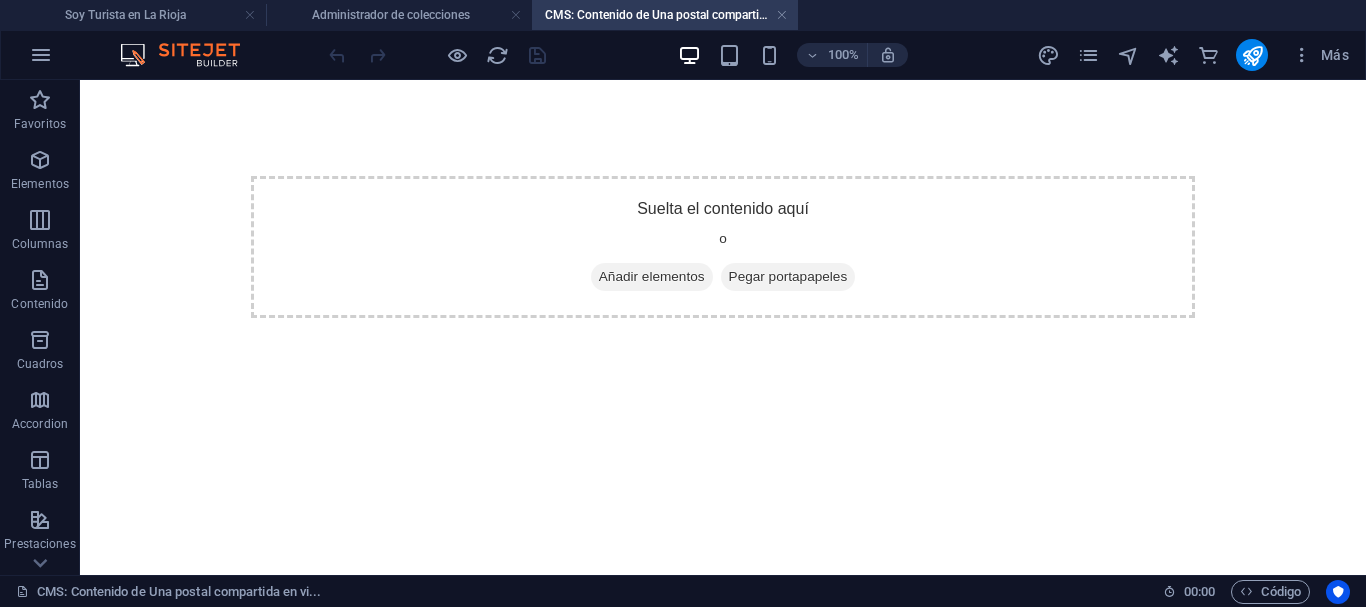 scroll, scrollTop: 0, scrollLeft: 0, axis: both 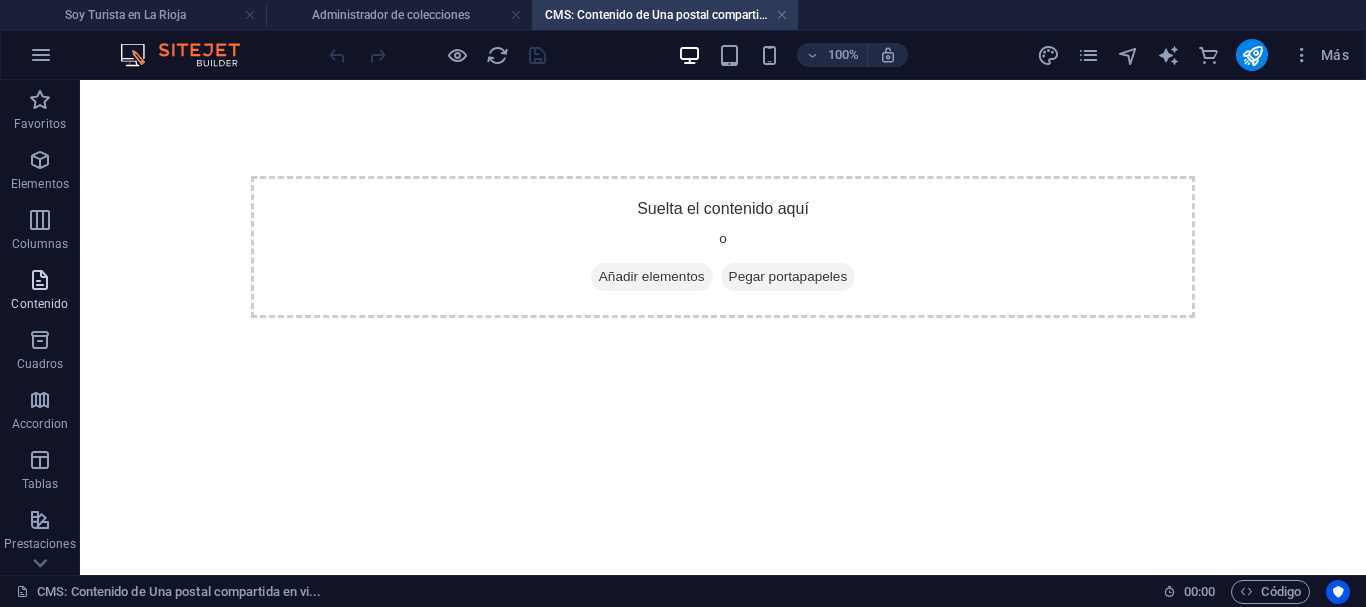 click at bounding box center (40, 280) 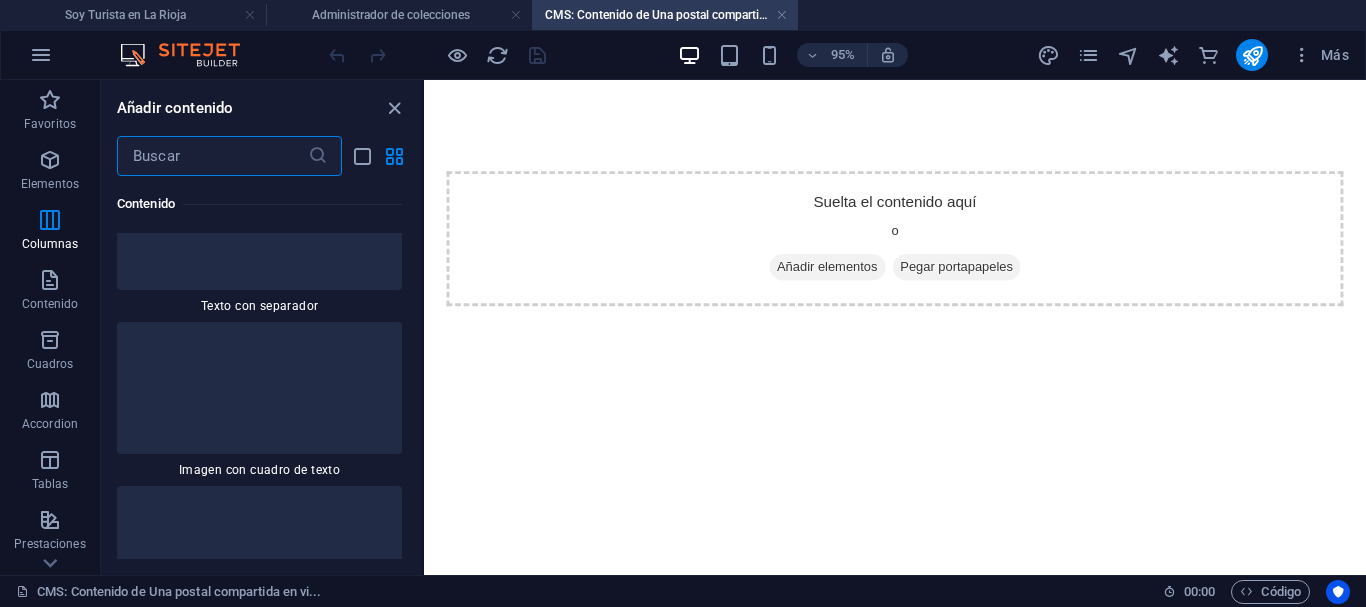 scroll, scrollTop: 6626, scrollLeft: 0, axis: vertical 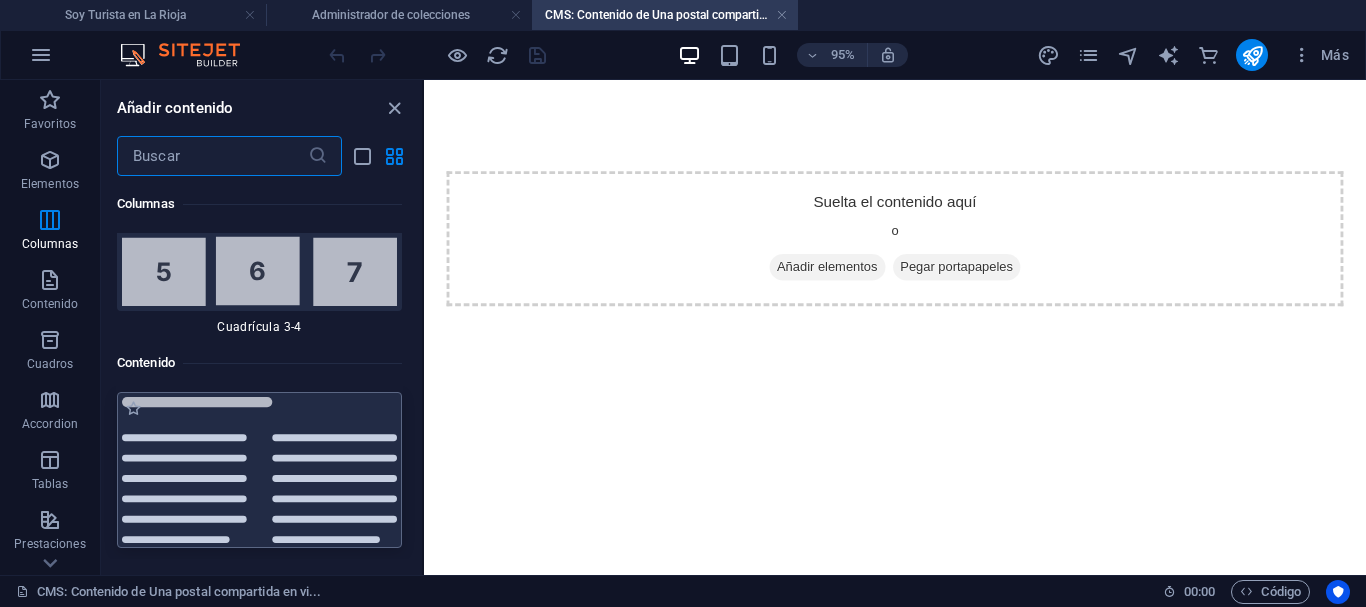 click at bounding box center [259, 470] 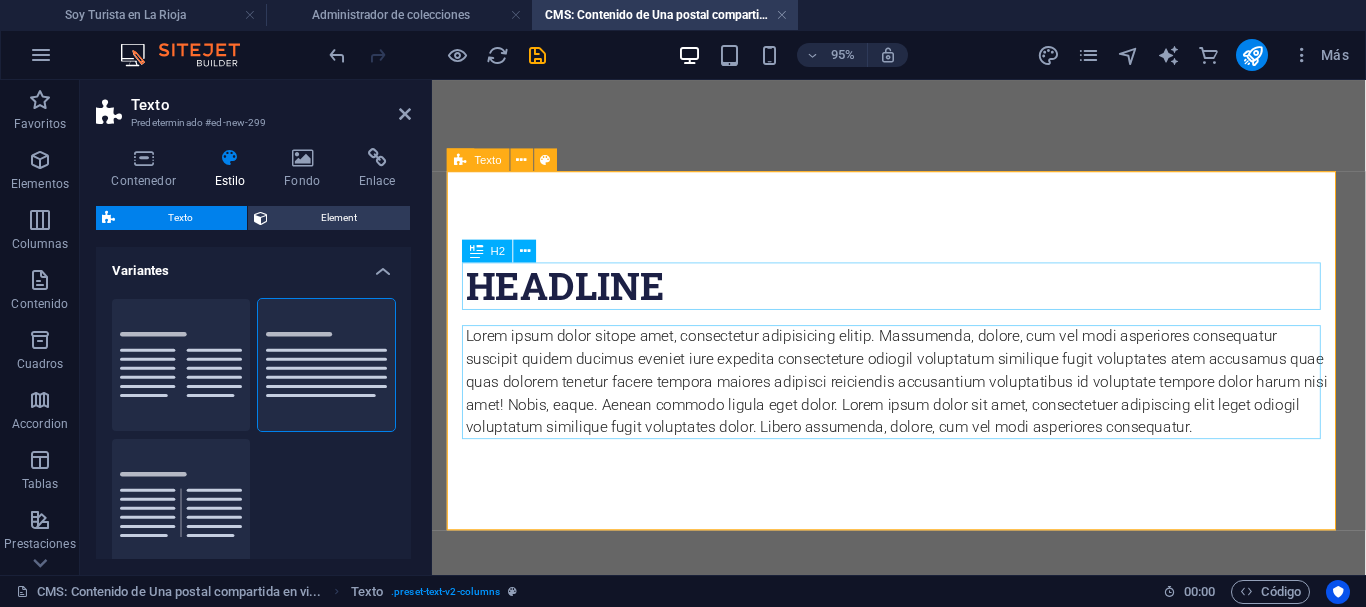 click on "Headline" at bounding box center (924, 297) 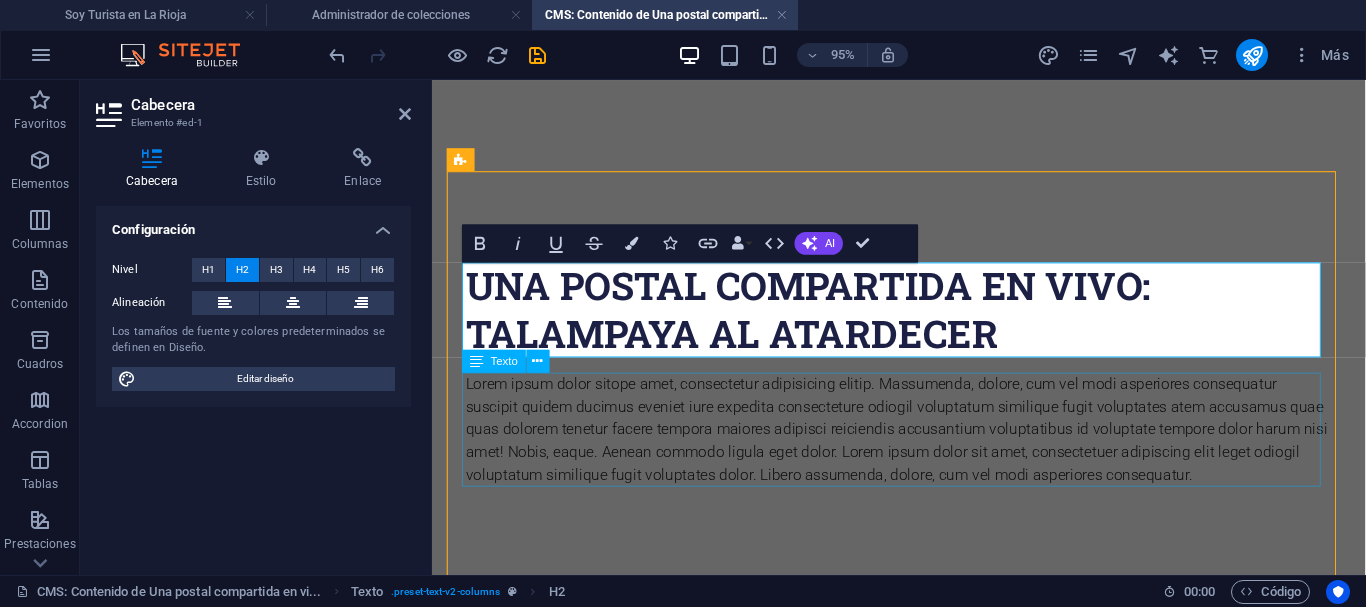 click on "Lorem ipsum dolor sitope amet, consectetur adipisicing elitip. Massumenda, dolore, cum vel modi asperiores consequatur suscipit quidem ducimus eveniet iure expedita consecteture odiogil voluptatum similique fugit voluptates atem accusamus quae quas dolorem tenetur facere tempora maiores adipisci reiciendis accusantium voluptatibus id voluptate tempore dolor harum nisi amet! Nobis, eaque. Aenean commodo ligula eget dolor. Lorem ipsum dolor sit amet, consectetuer adipiscing elit leget odiogil voluptatum similique fugit voluptates dolor. Libero assumenda, dolore, cum vel modi asperiores consequatur." at bounding box center (924, 448) 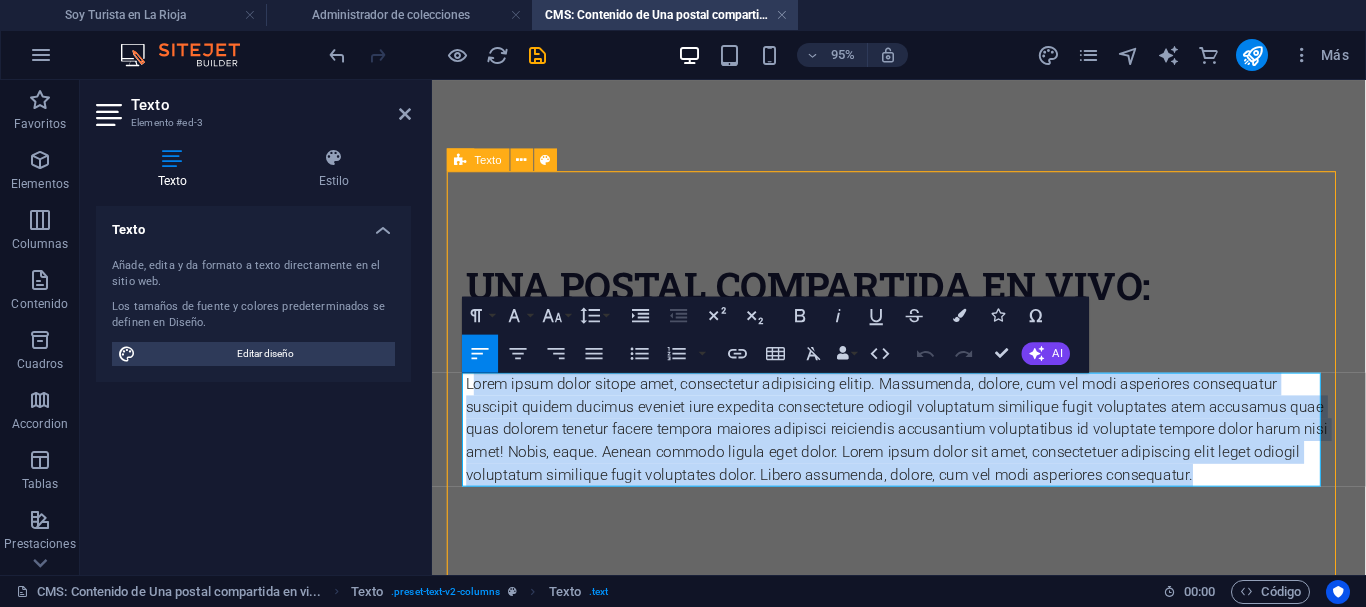 drag, startPoint x: 475, startPoint y: 405, endPoint x: 1234, endPoint y: 501, distance: 765.04706 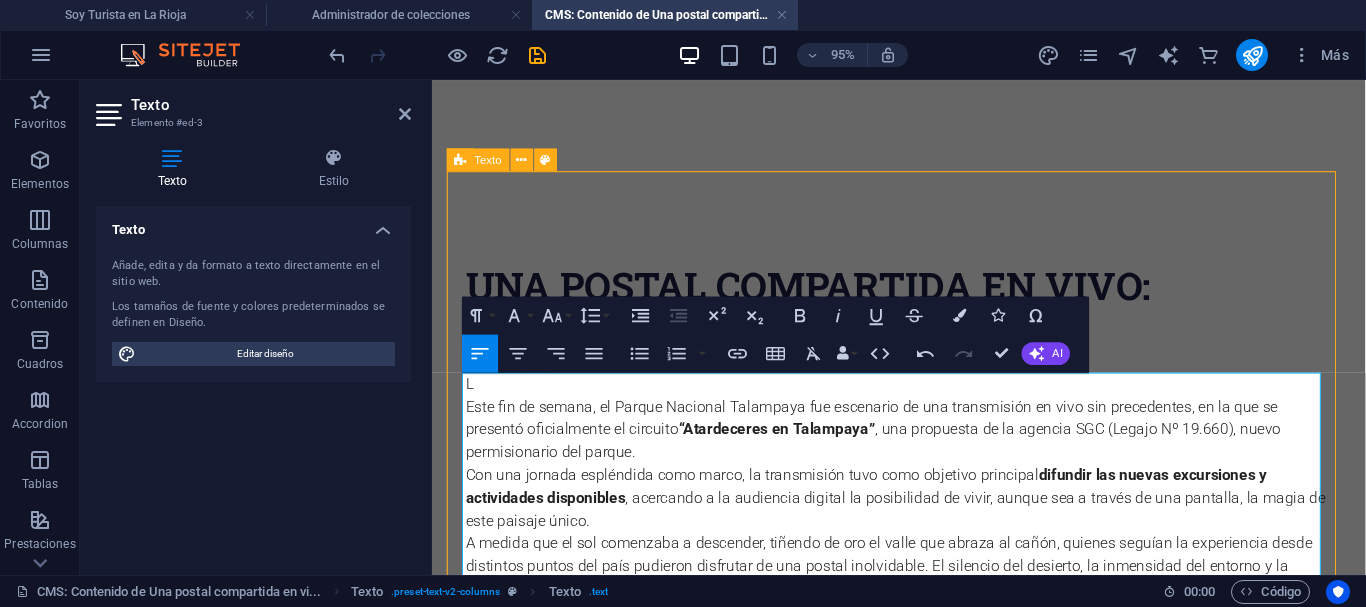 click on "L" at bounding box center [924, 400] 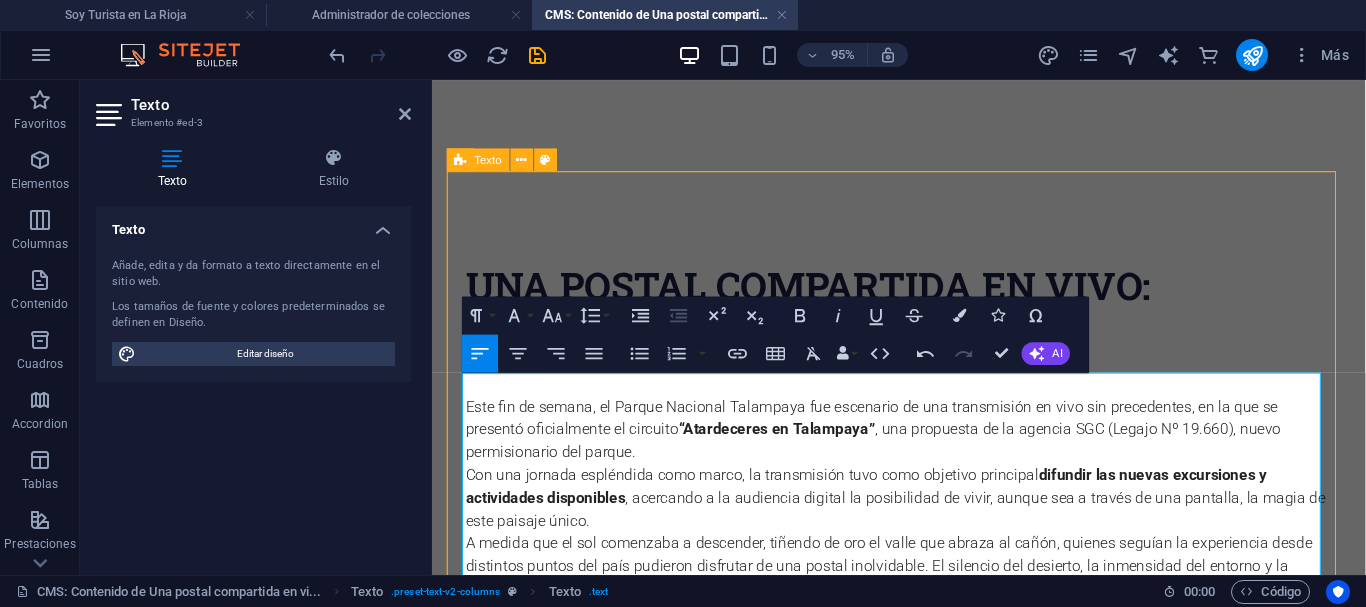 click on "Este fin de semana, el Parque Nacional Talampaya fue escenario de una transmisión en vivo sin precedentes, en la que se presentó oficialmente el circuito “Atardeceres en Talampaya” , una propuesta de la agencia SGC (Legajo Nº 19.660), nuevo permisionario del parque." at bounding box center [924, 448] 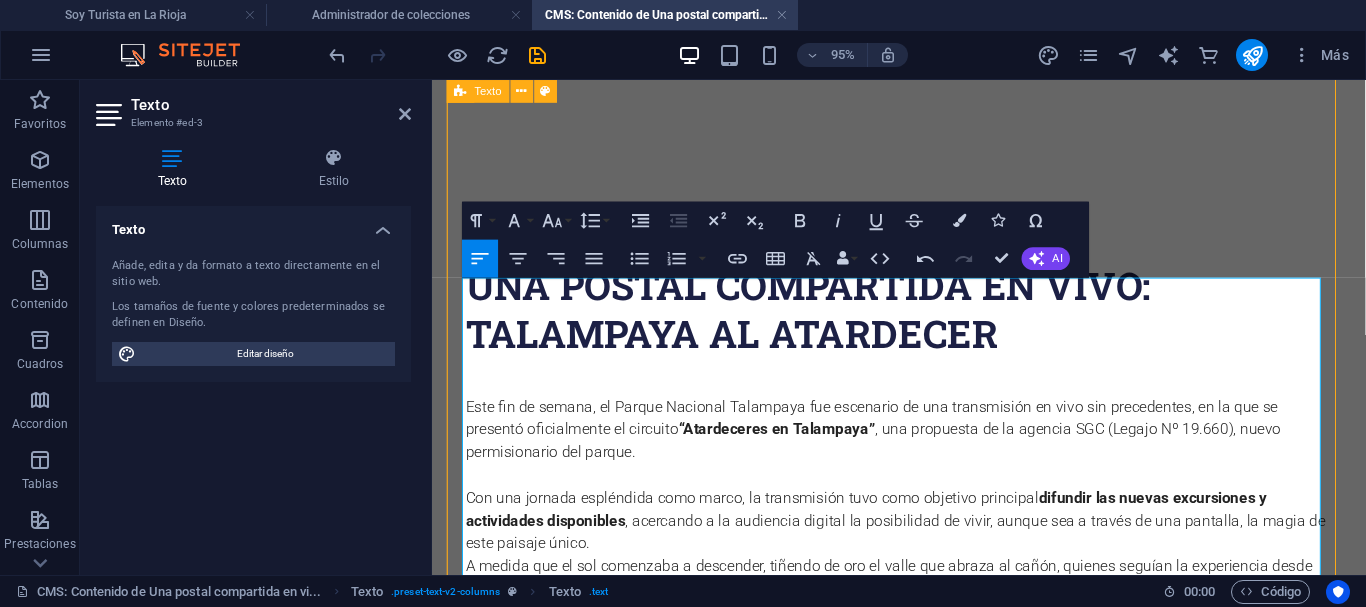 scroll, scrollTop: 100, scrollLeft: 0, axis: vertical 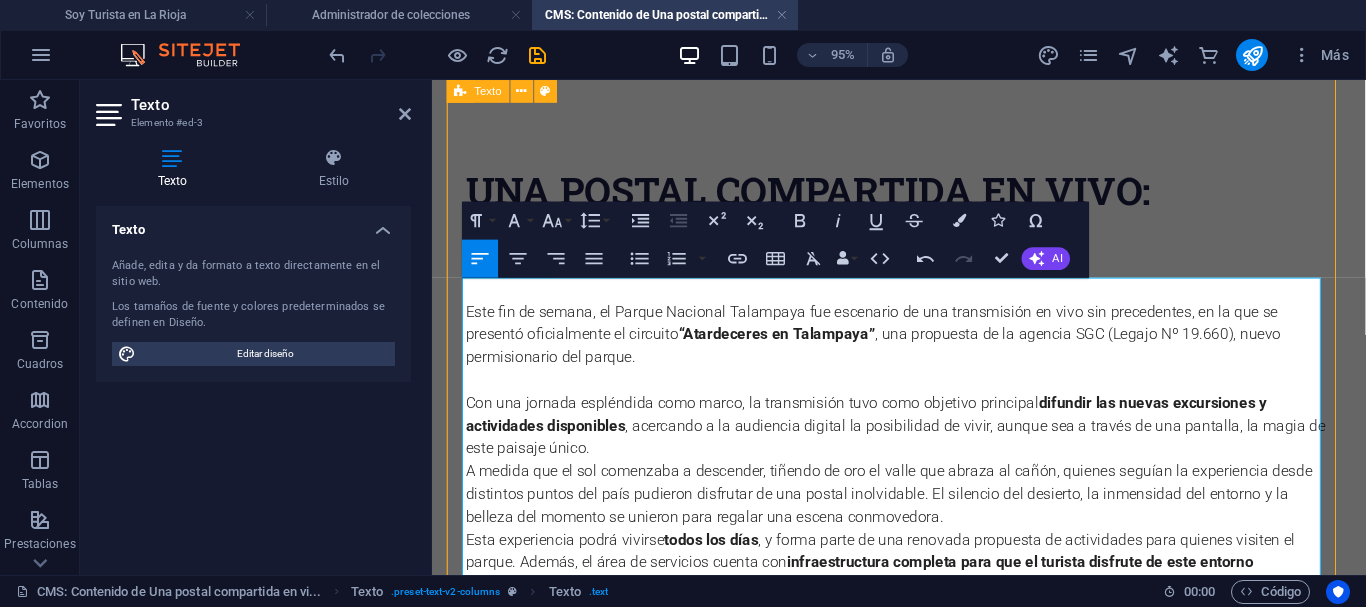 click on "Con una jornada espléndida como marco, la transmisión tuvo como objetivo principal  difundir las nuevas excursiones y actividades disponibles , acercando a la audiencia digital la posibilidad de vivir, aunque sea a través de una pantalla, la magia de este paisaje único." at bounding box center [924, 444] 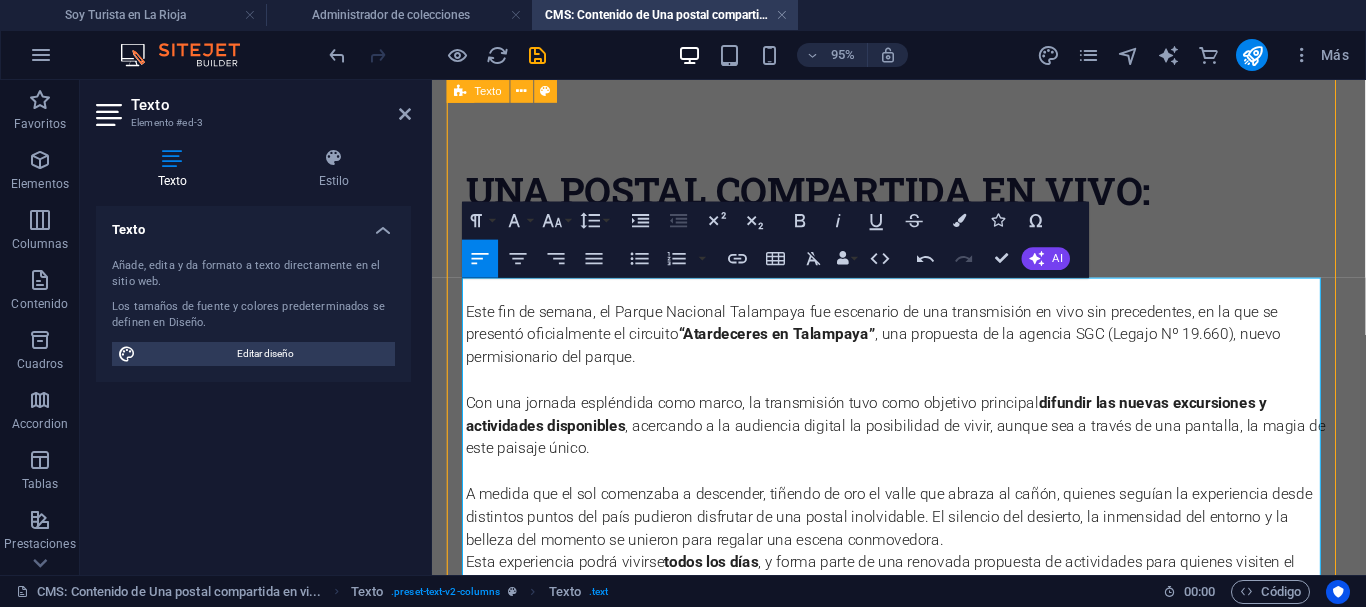 scroll, scrollTop: 200, scrollLeft: 0, axis: vertical 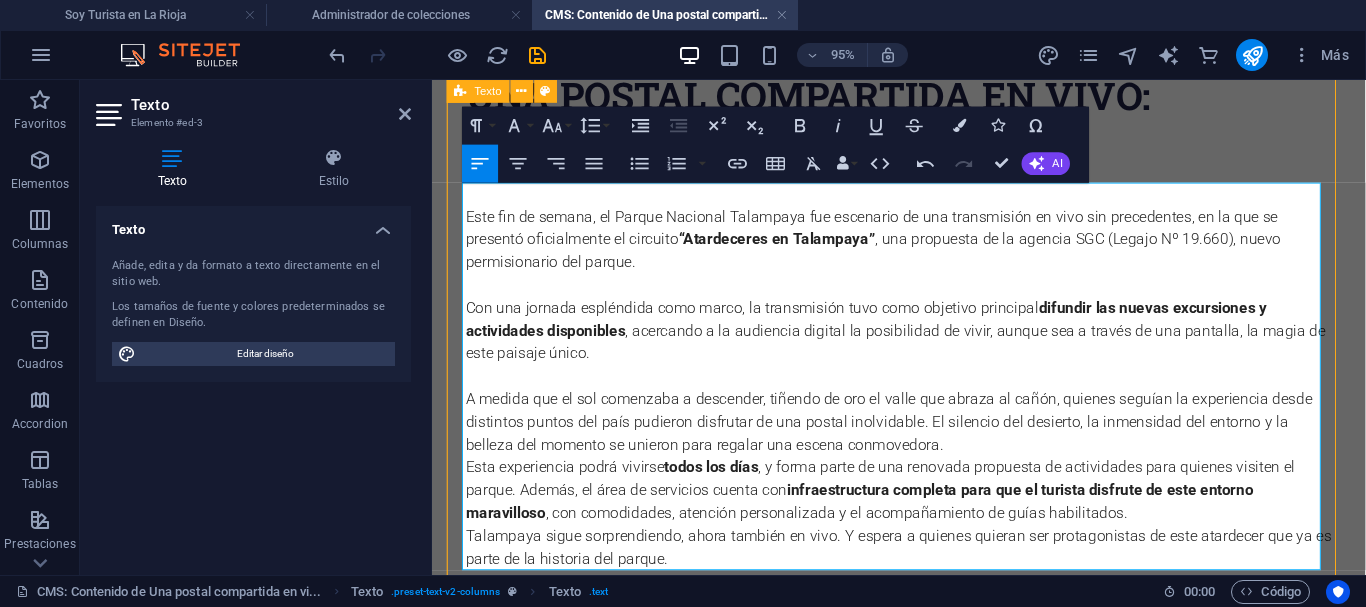 click on "A medida que el sol comenzaba a descender, tiñendo de oro el valle que abraza al cañón, quienes seguían la experiencia desde distintos puntos del país pudieron disfrutar de una postal inolvidable. El silencio del desierto, la inmensidad del entorno y la belleza del momento se unieron para regalar una escena conmovedora." at bounding box center (924, 440) 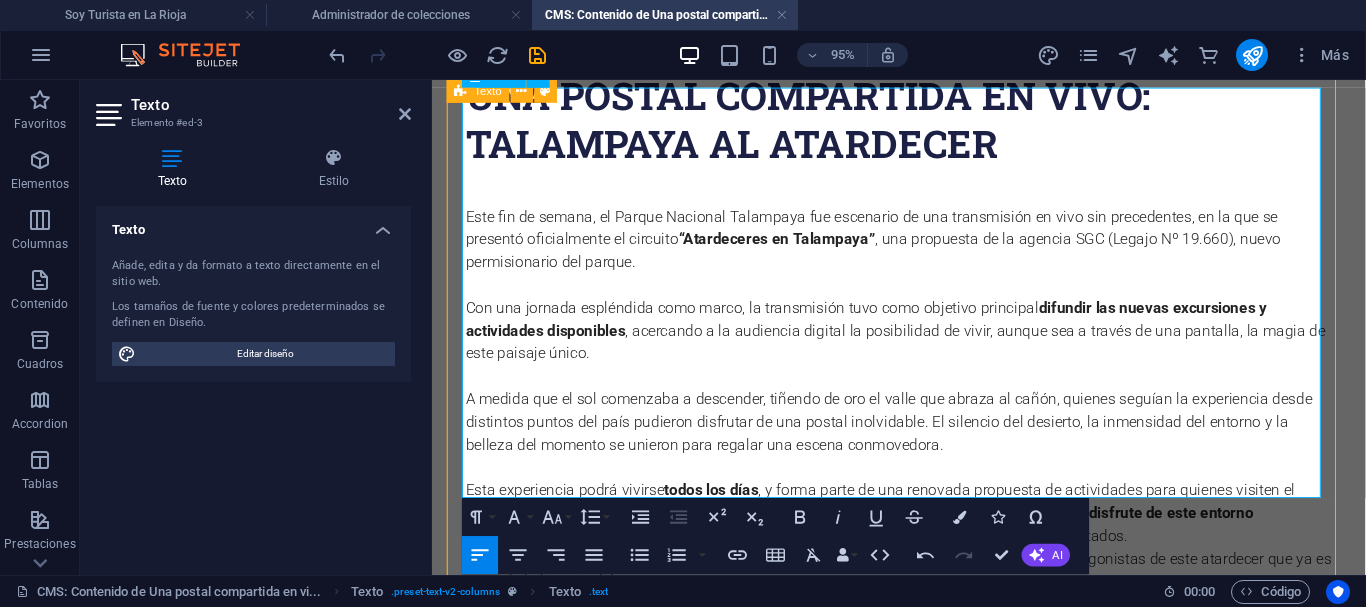 scroll, scrollTop: 300, scrollLeft: 0, axis: vertical 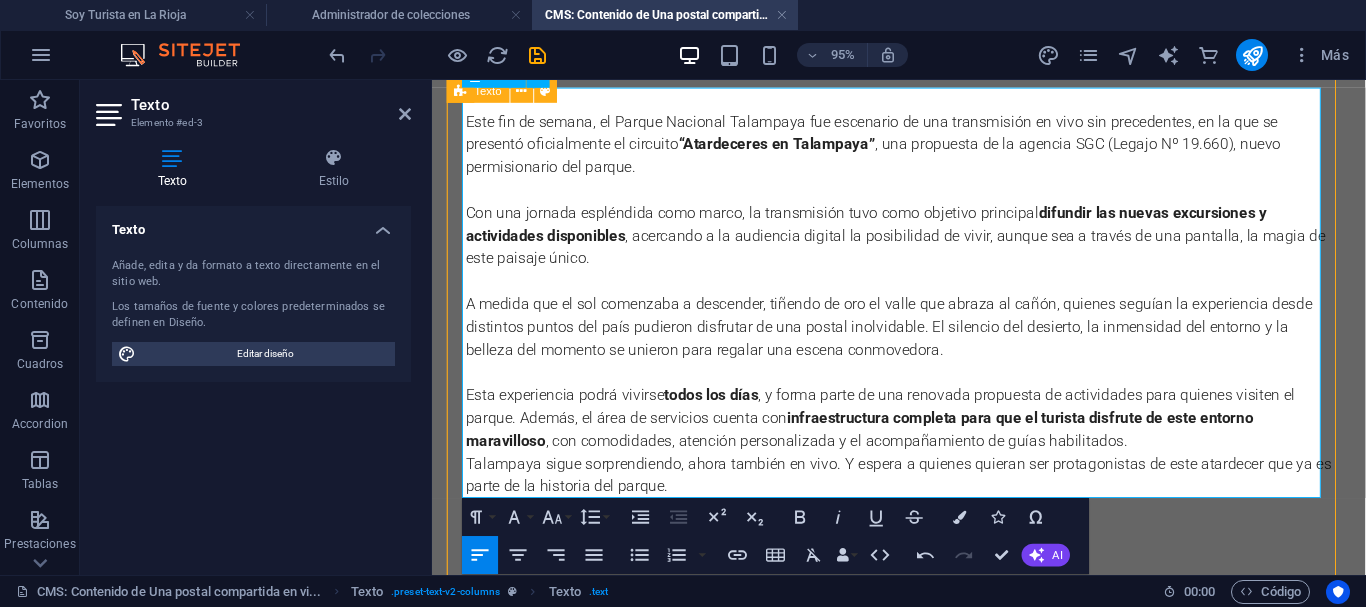 click on "Esta experiencia podrá vivirse  todos los días , y forma parte de una renovada propuesta de actividades para quienes visiten el parque. Además, el área de servicios cuenta con  infraestructura completa para que el turista disfrute de este entorno maravilloso , con comodidades, atención personalizada y el acompañamiento de guías habilitados." at bounding box center (924, 436) 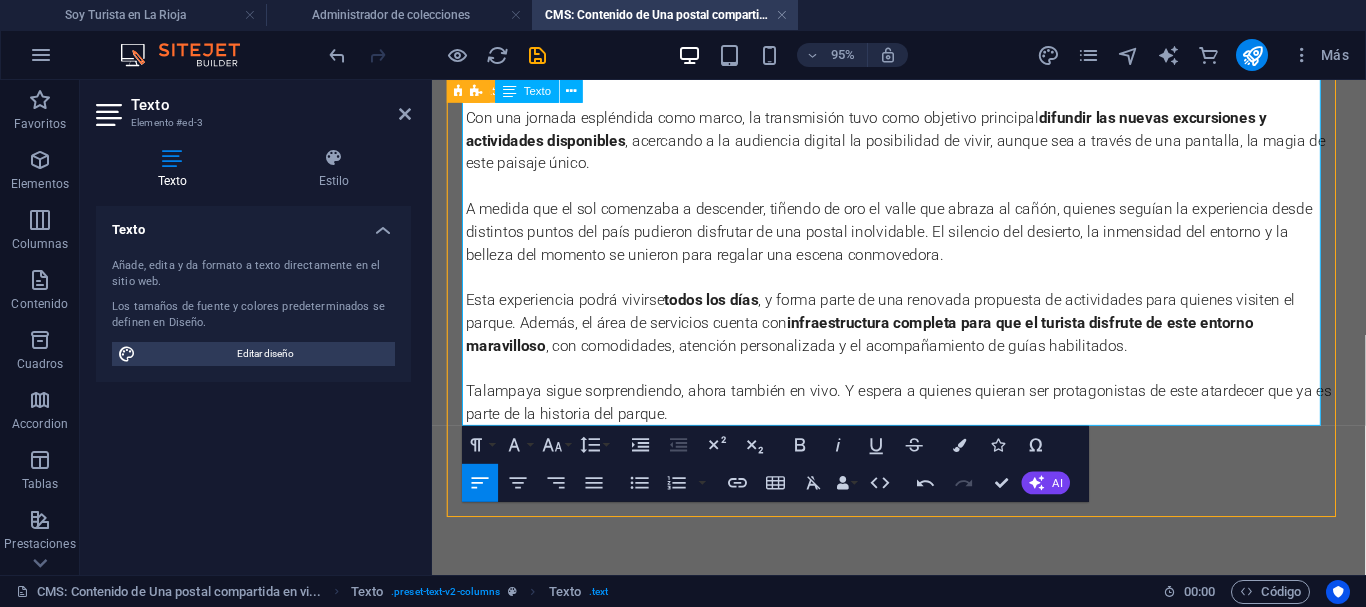 scroll, scrollTop: 435, scrollLeft: 0, axis: vertical 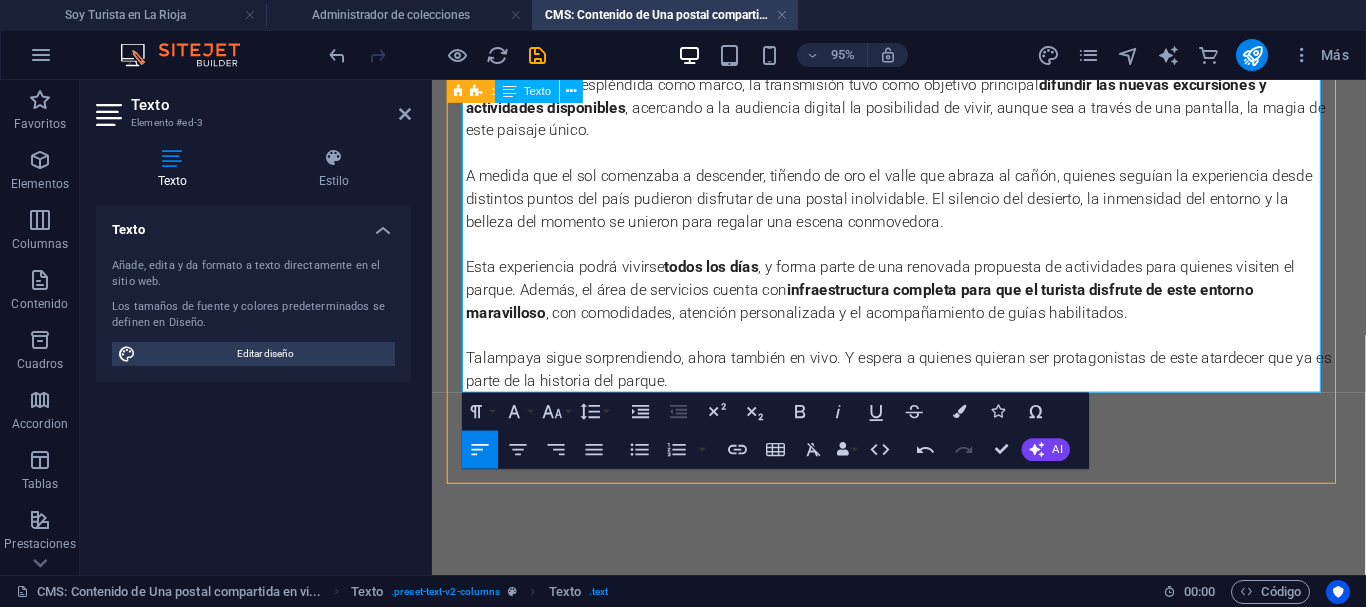 click on "Talampaya sigue sorprendiendo, ahora también en vivo. Y espera a quienes quieran ser protagonistas de este atardecer que ya es parte de la historia del parque." at bounding box center (924, 385) 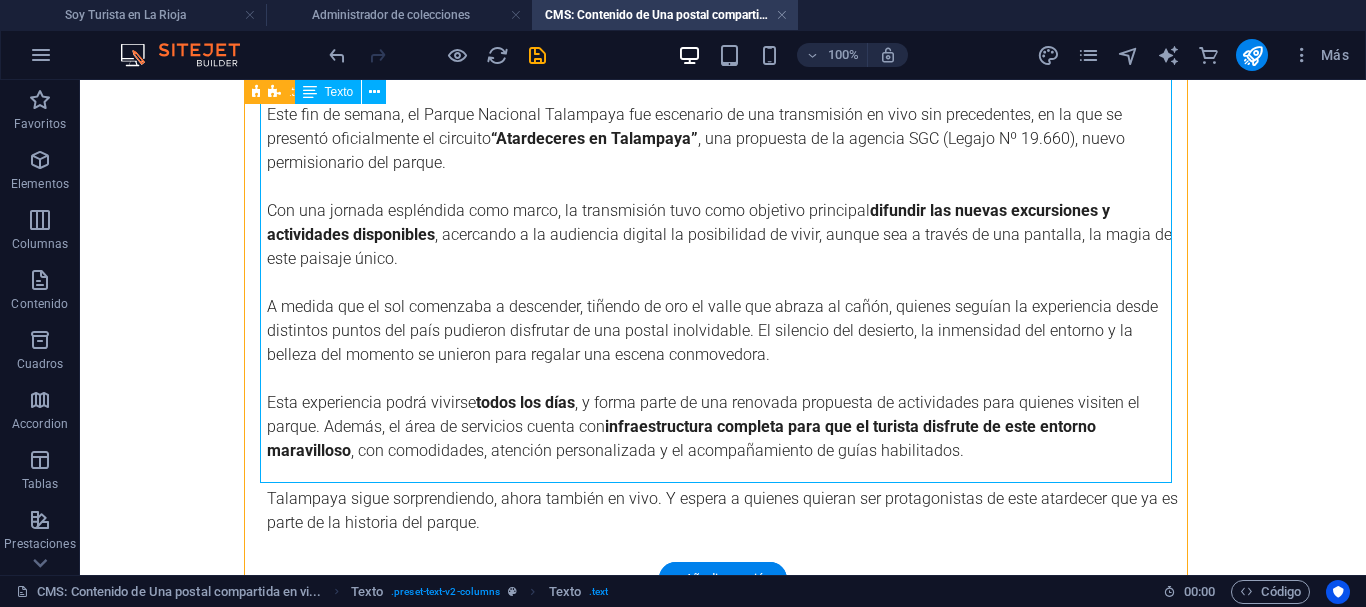 scroll, scrollTop: 0, scrollLeft: 0, axis: both 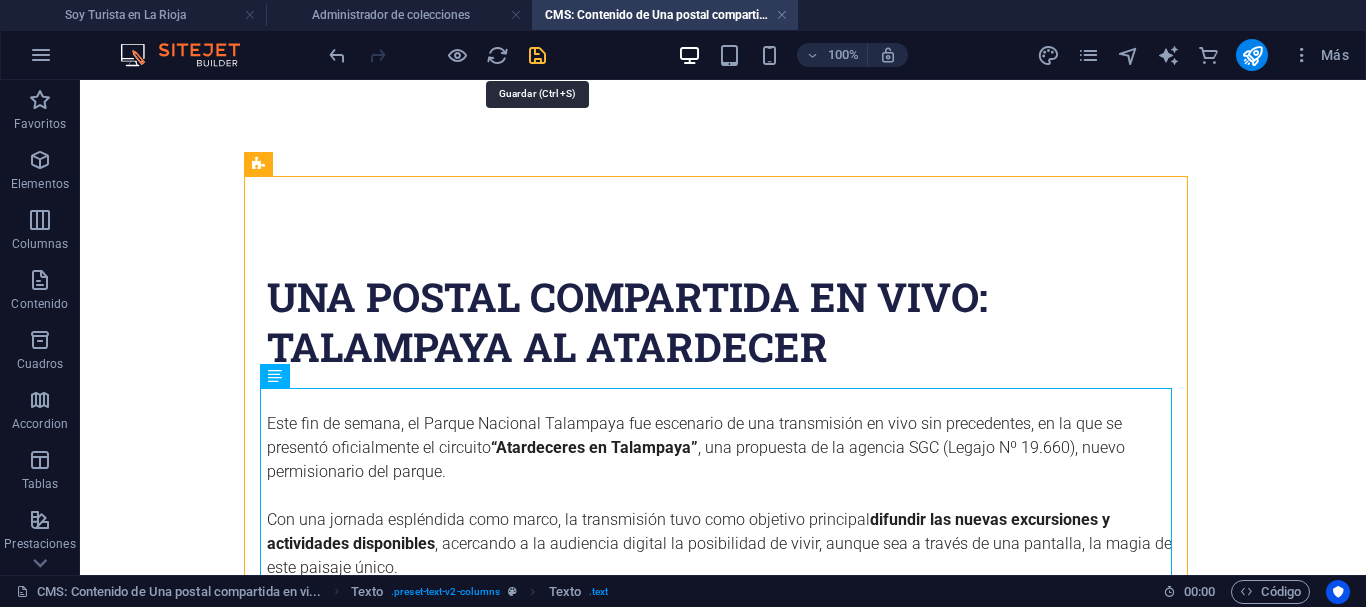 click at bounding box center [537, 55] 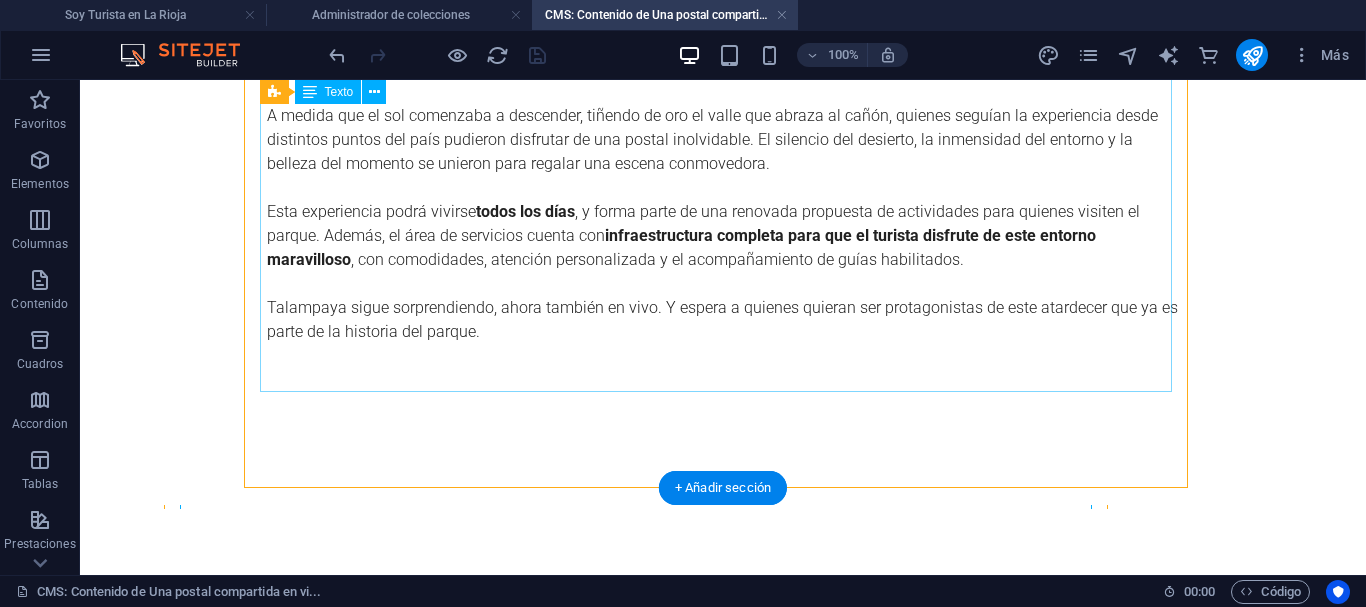 scroll, scrollTop: 509, scrollLeft: 0, axis: vertical 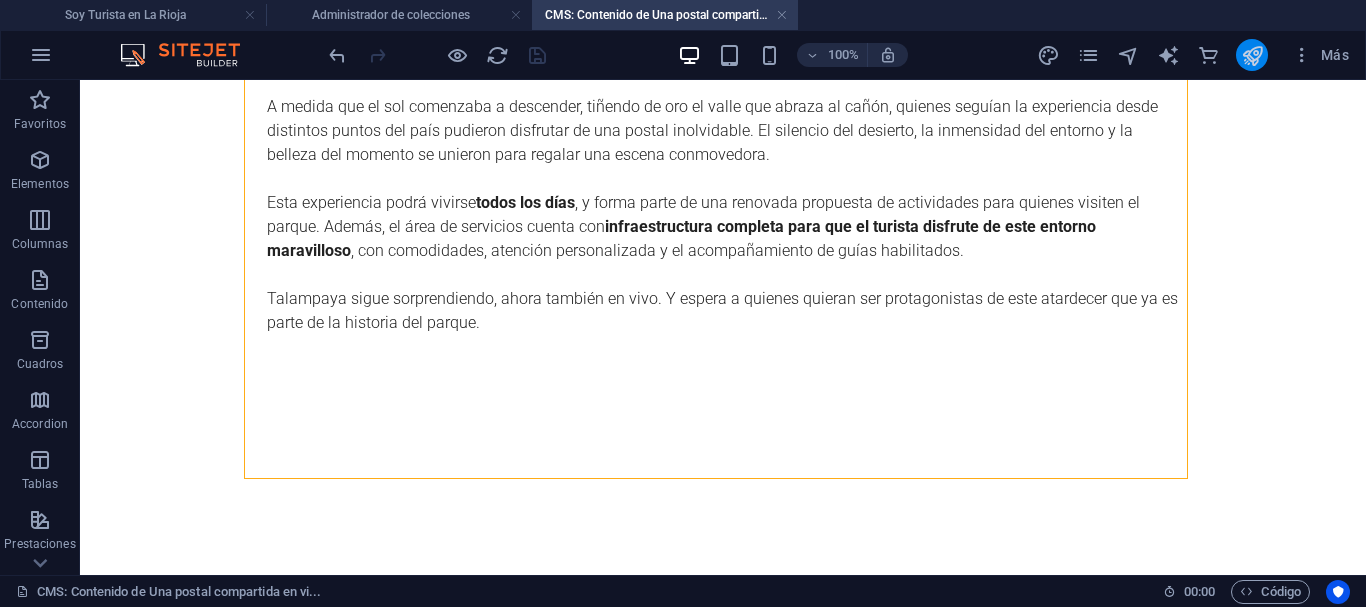 click at bounding box center [1252, 55] 